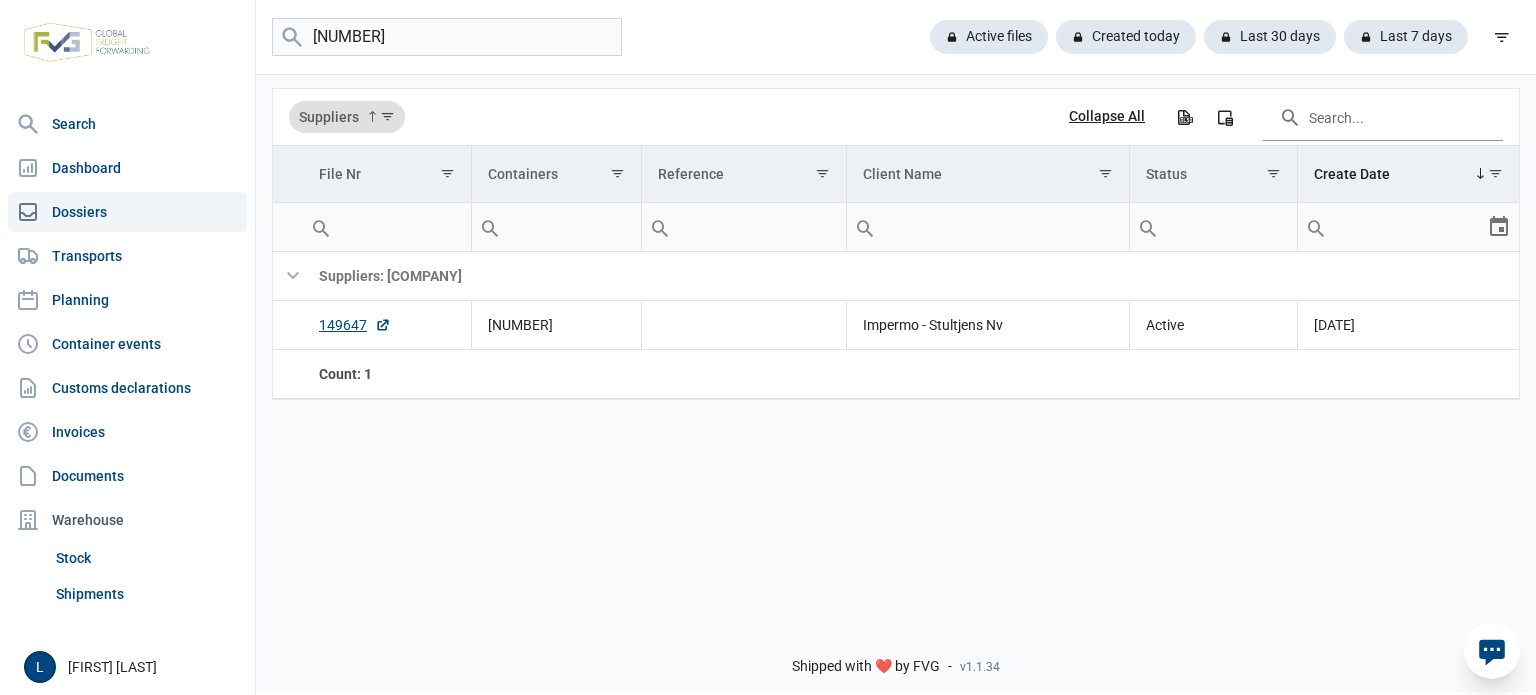 scroll, scrollTop: 0, scrollLeft: 0, axis: both 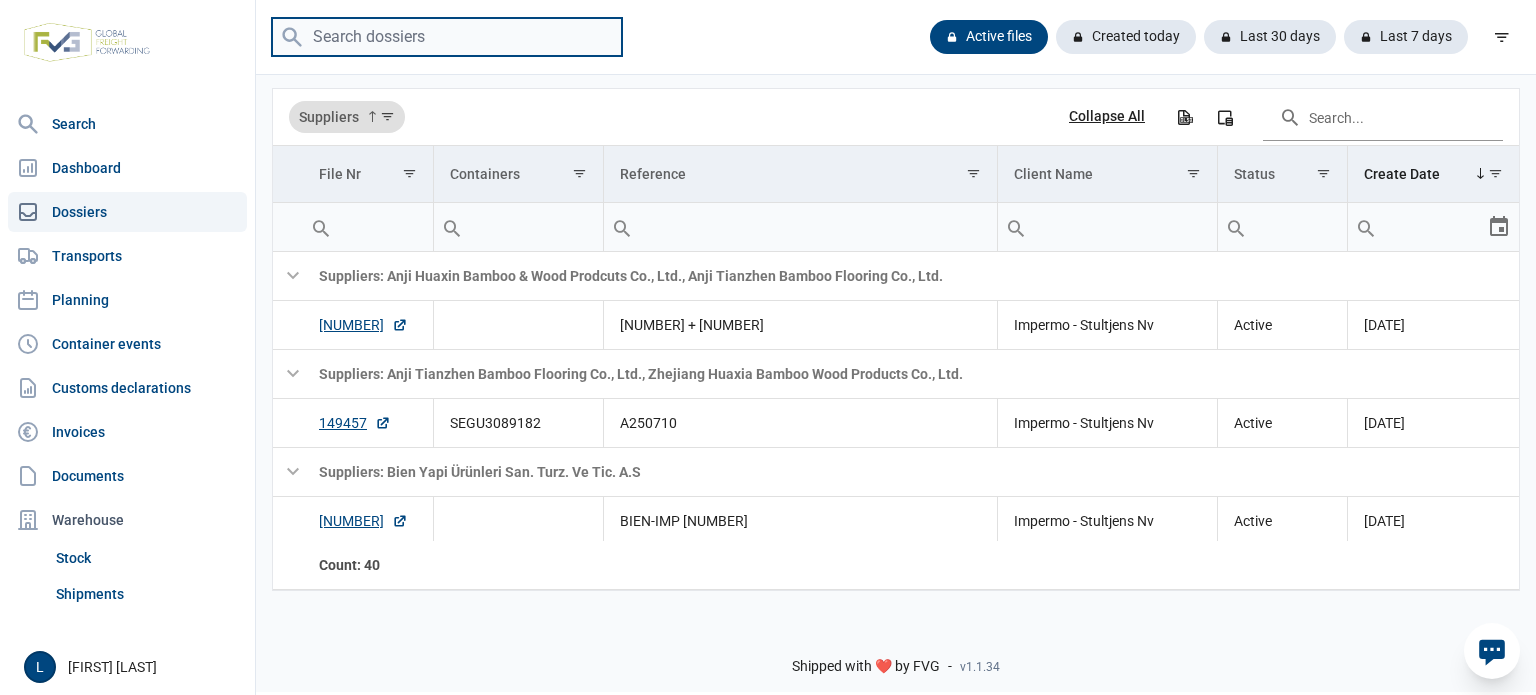 click at bounding box center (447, 37) 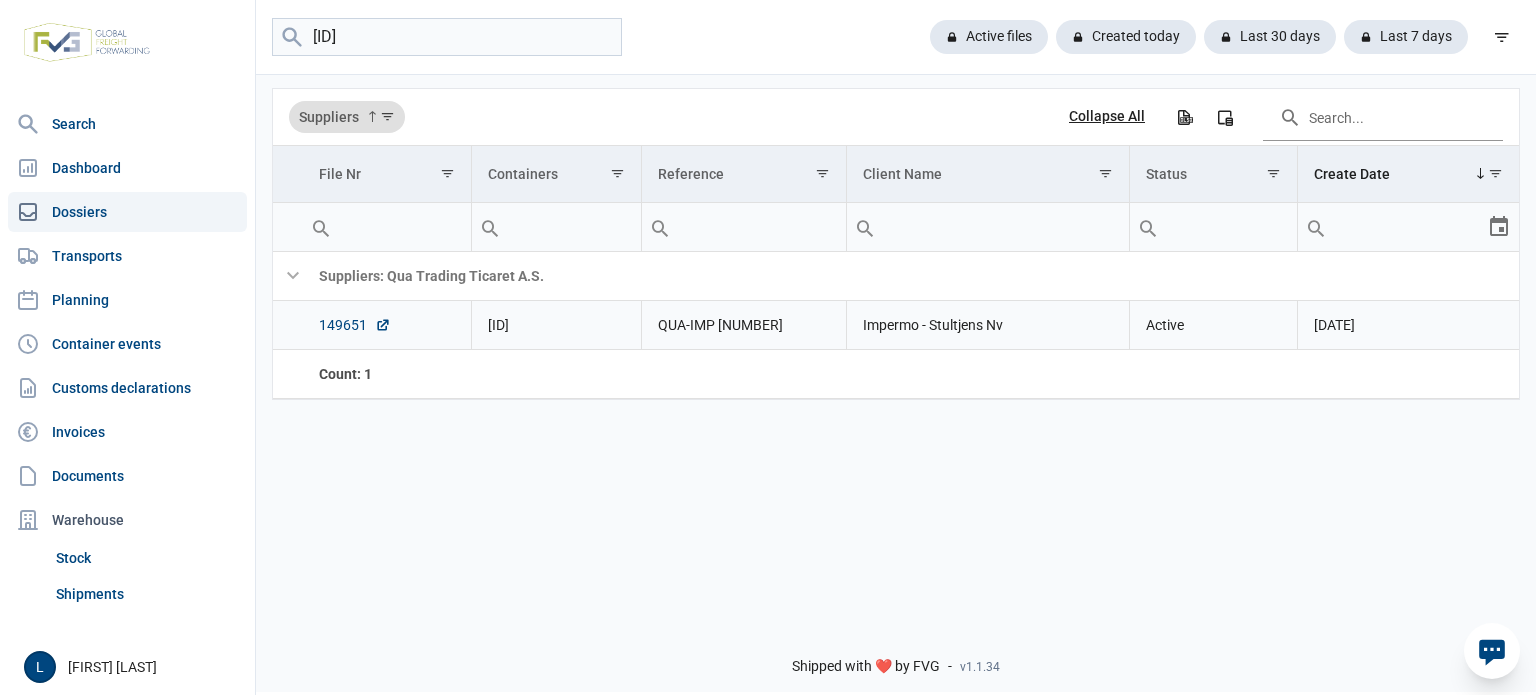 click on "149651" at bounding box center [355, 325] 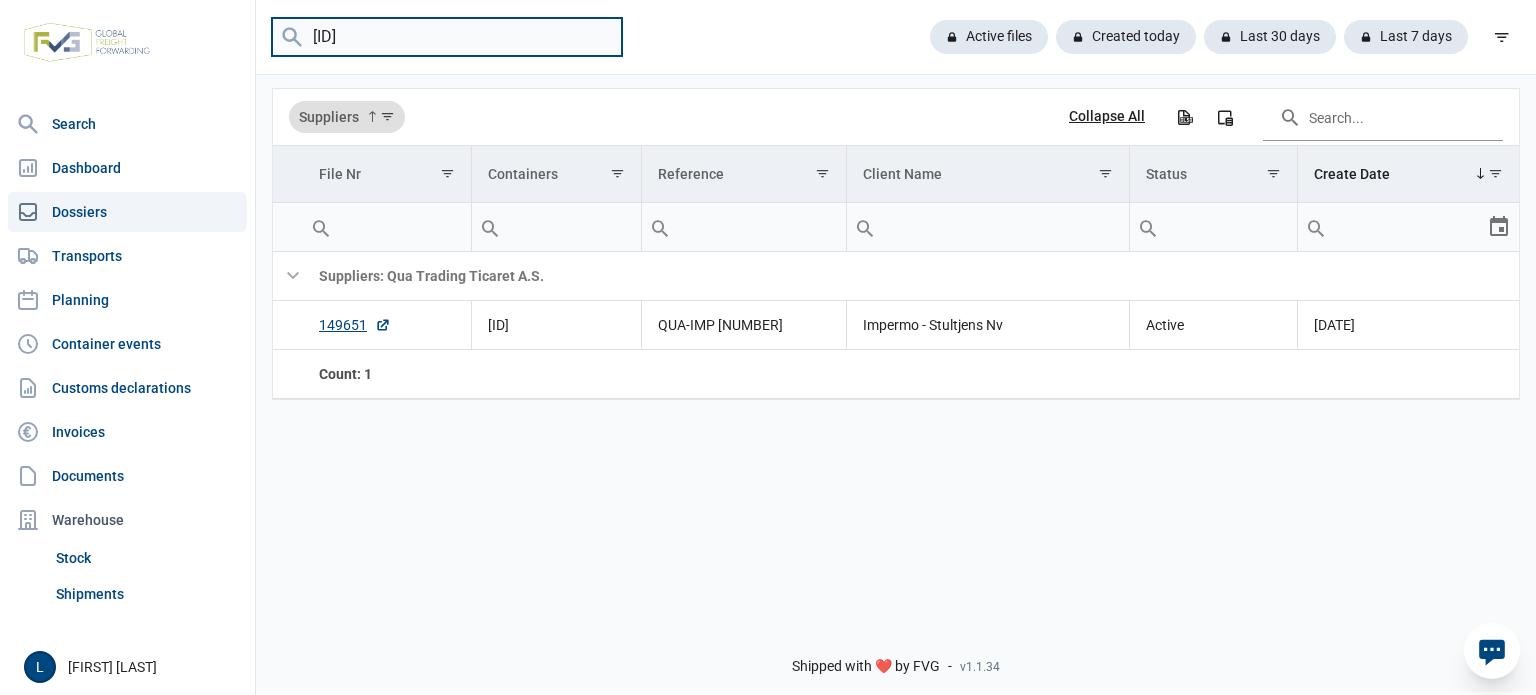 click on "MEDU6818722" at bounding box center [447, 37] 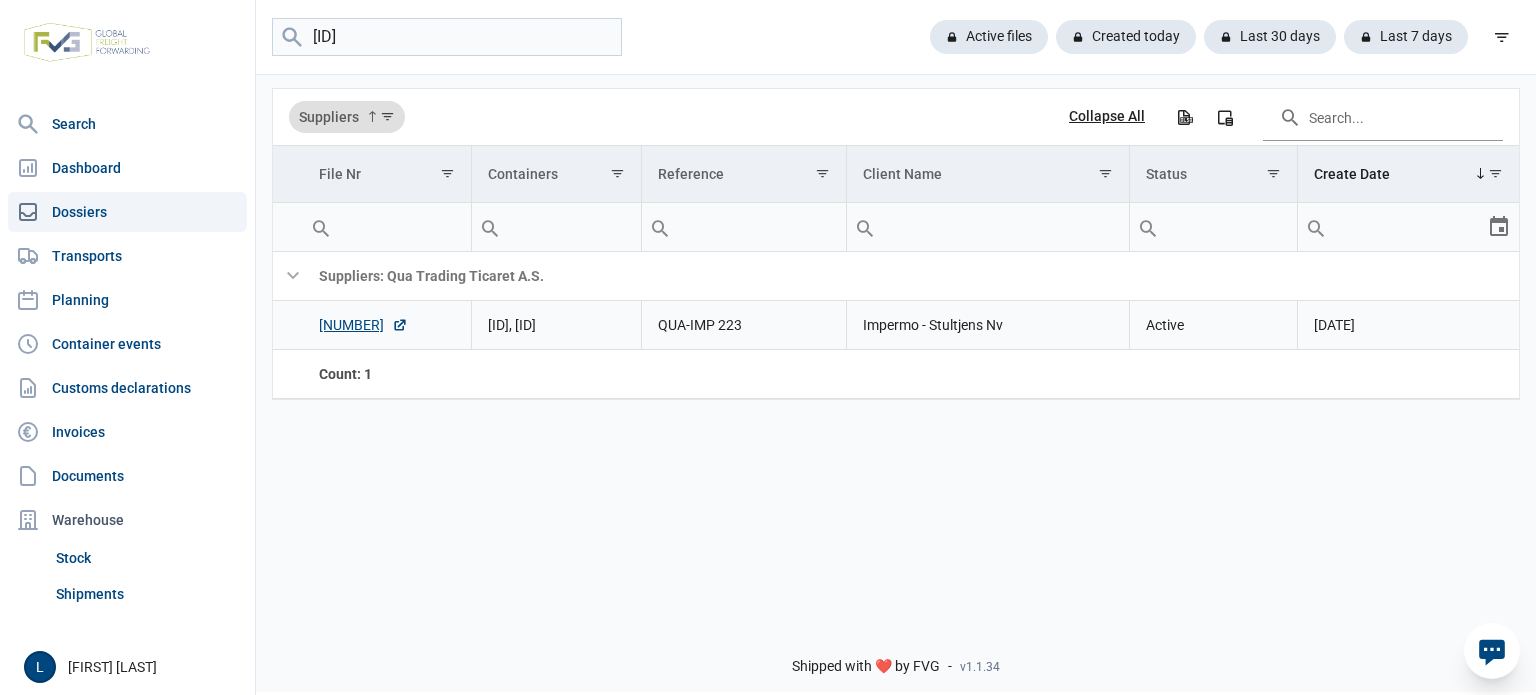 click on "149656" at bounding box center (387, 325) 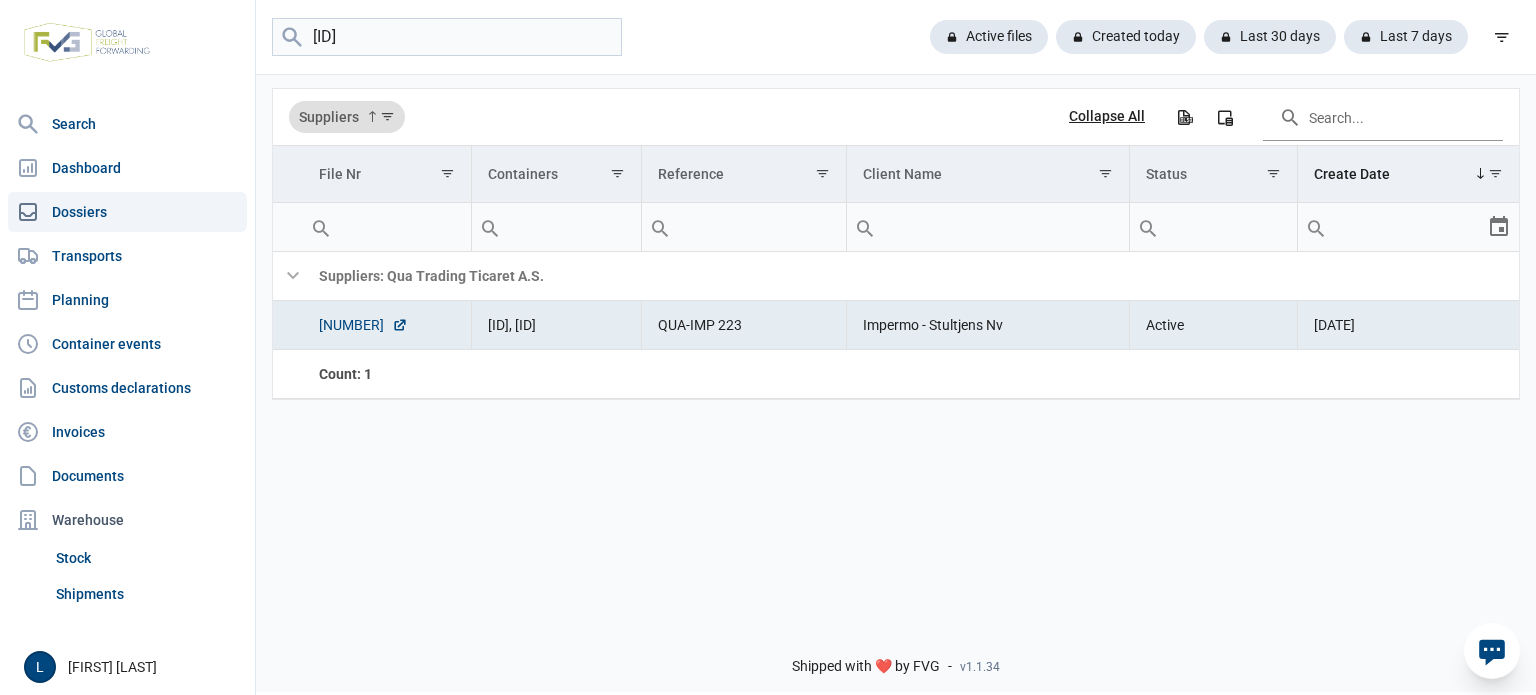 click on "149656" at bounding box center [363, 325] 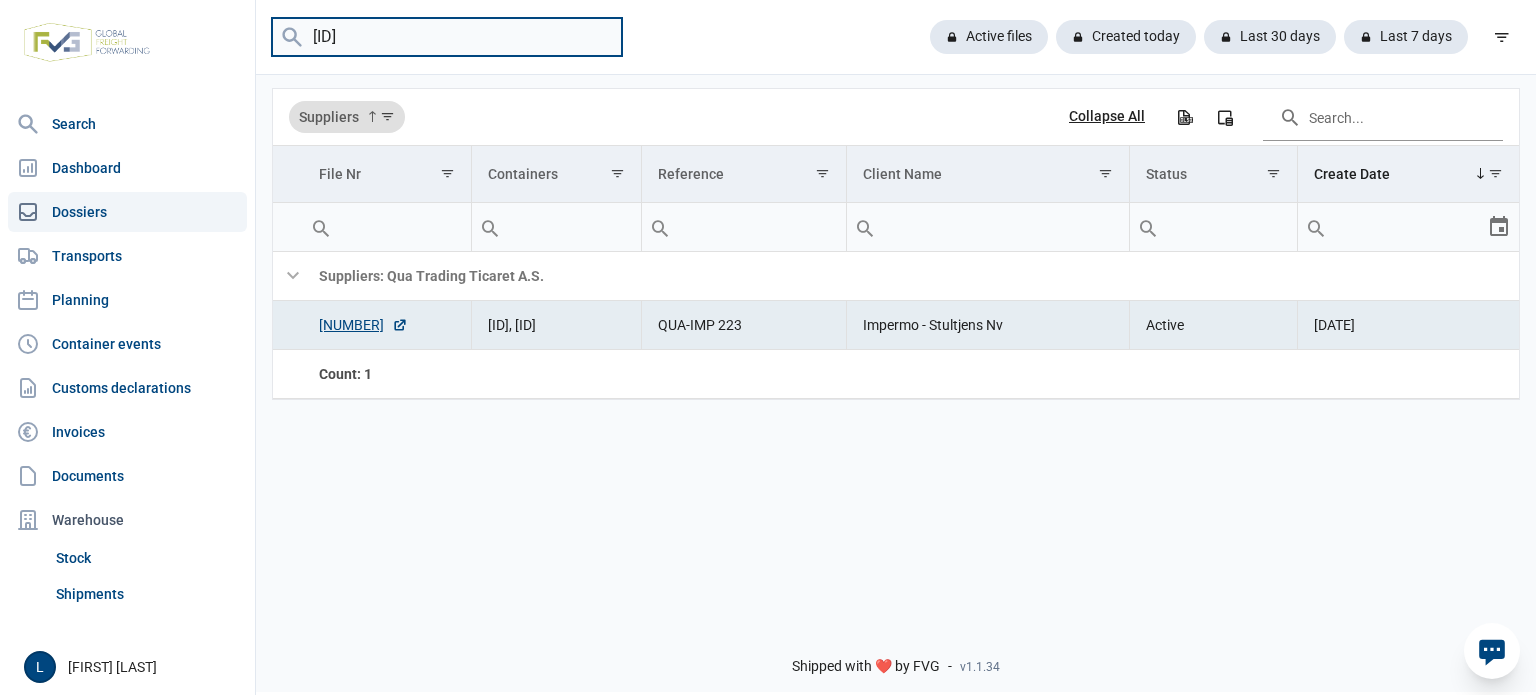 click on "MSDU2809210" at bounding box center (447, 37) 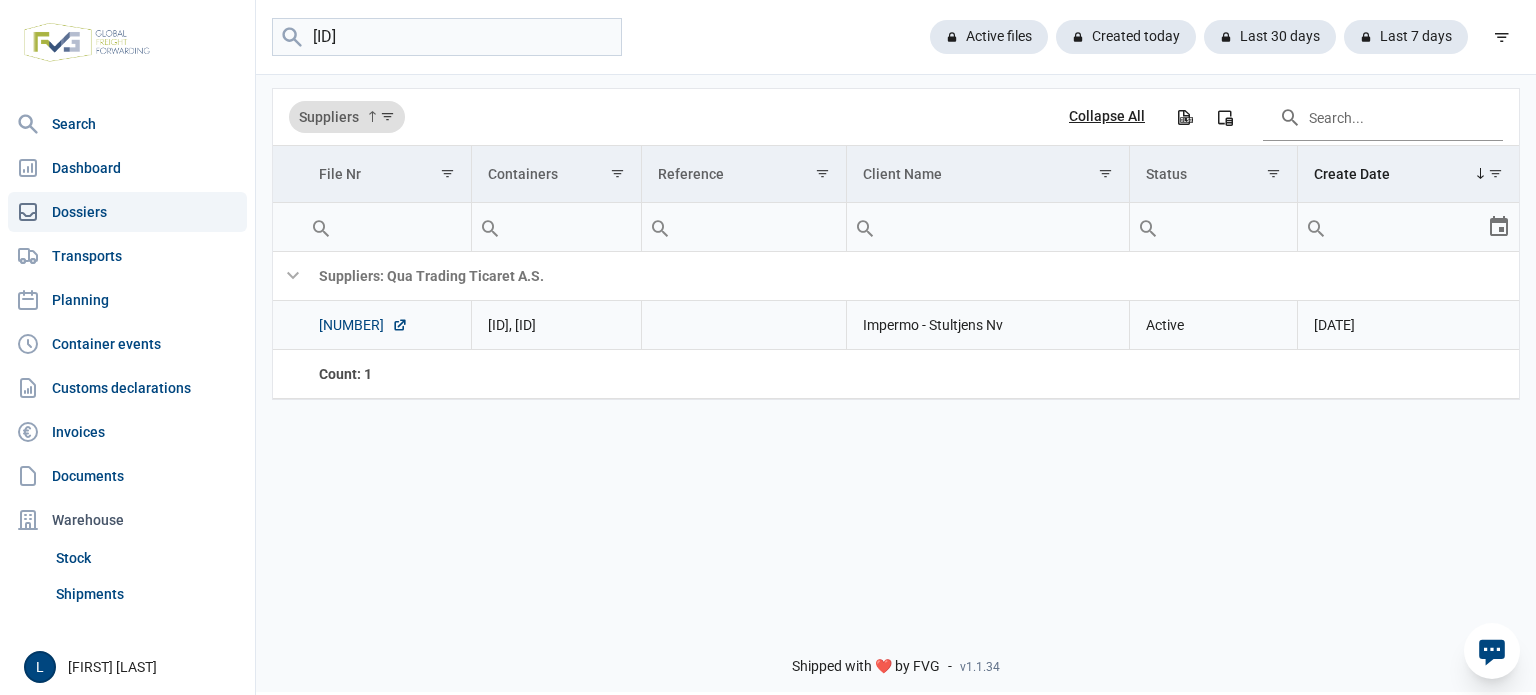 click on "149720" at bounding box center [363, 325] 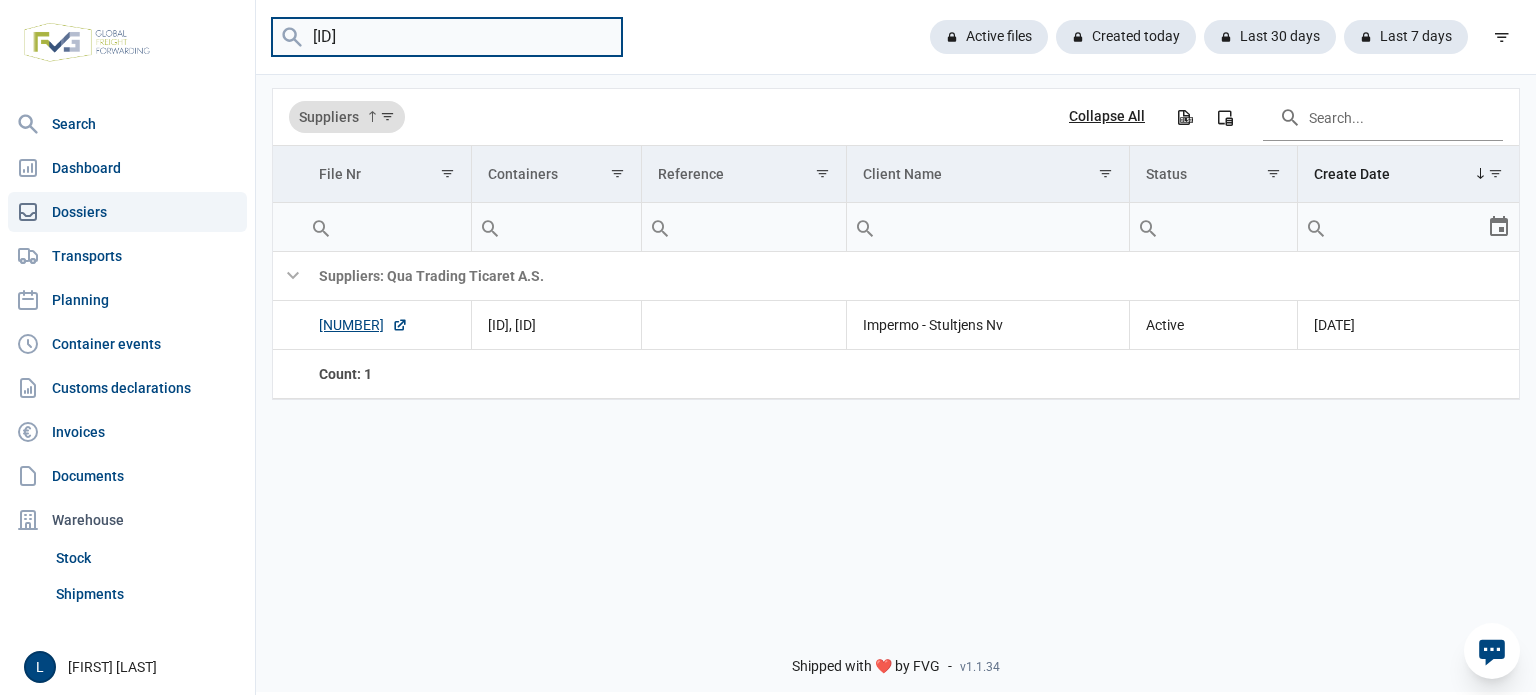 click on "MSMU1860493" at bounding box center [447, 37] 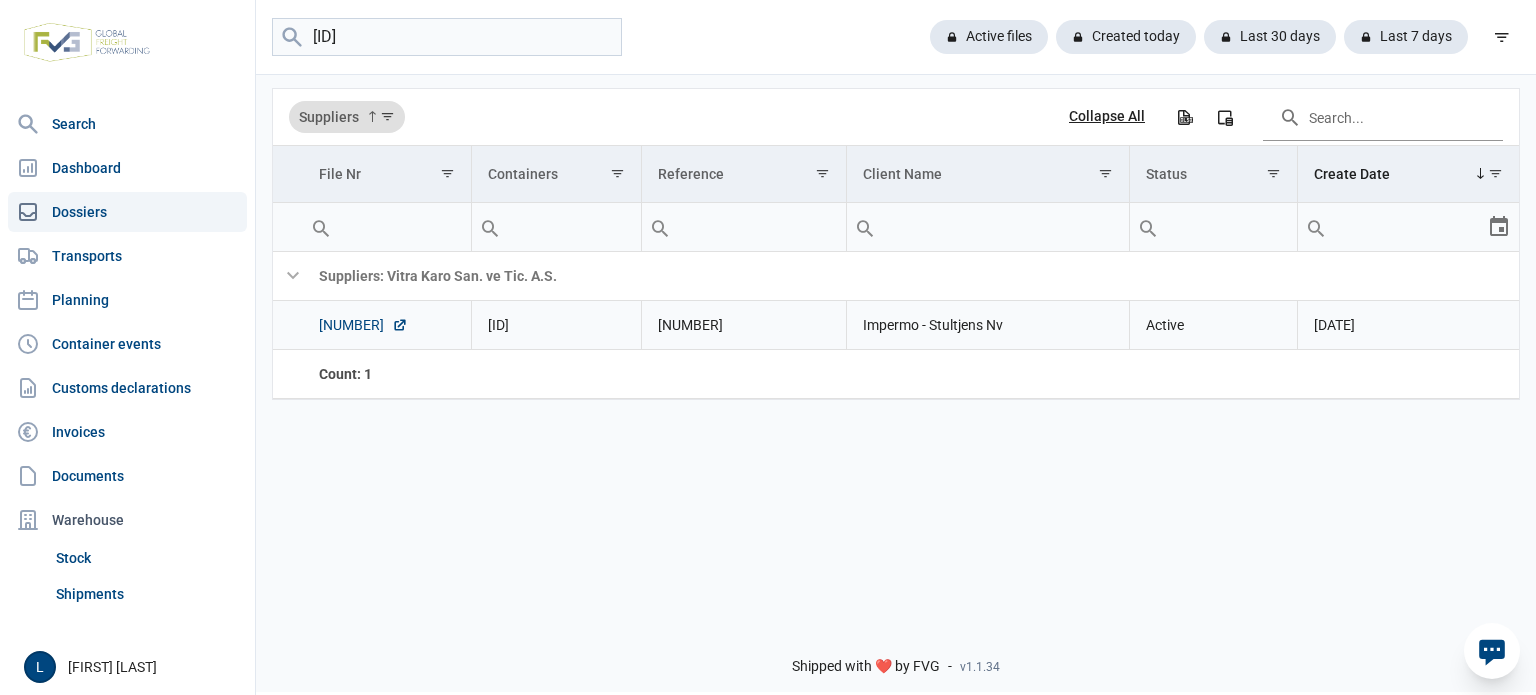 click on "149719" at bounding box center [363, 325] 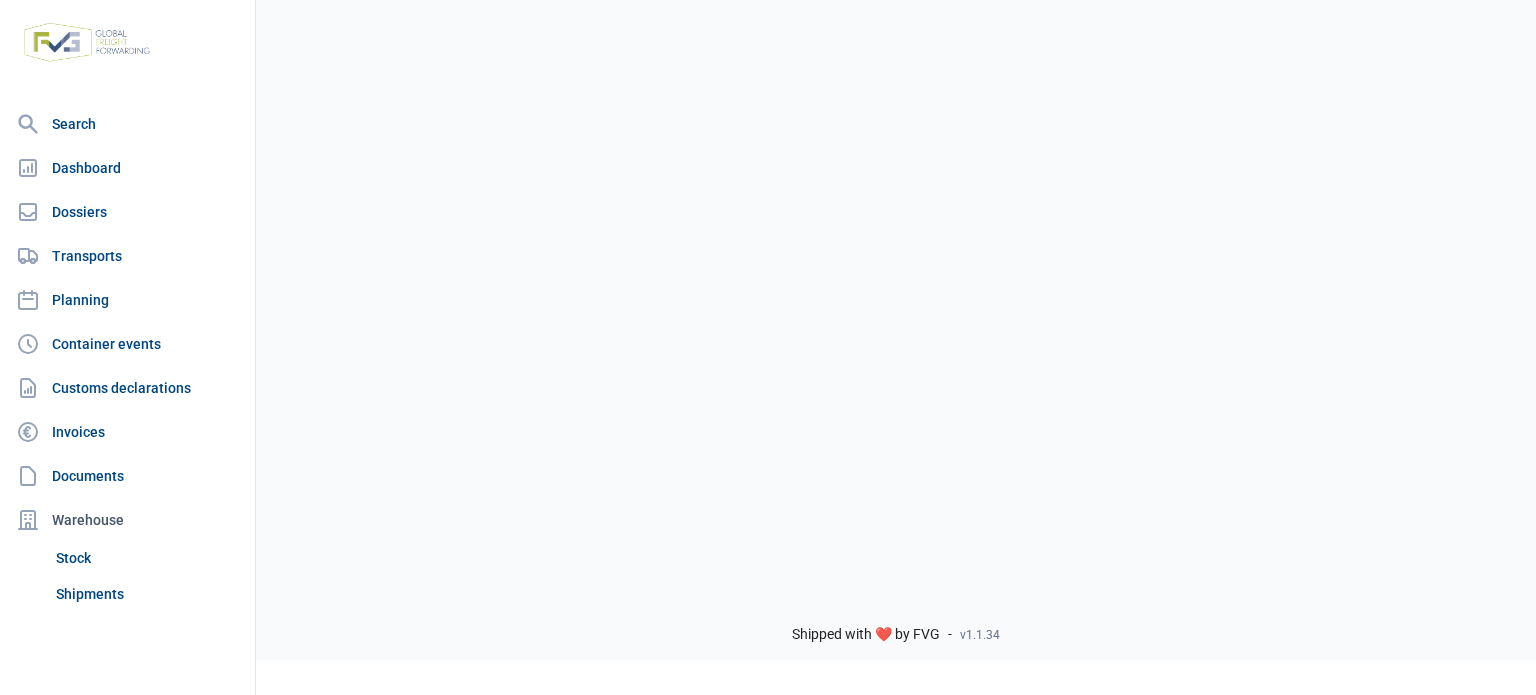 scroll, scrollTop: 0, scrollLeft: 0, axis: both 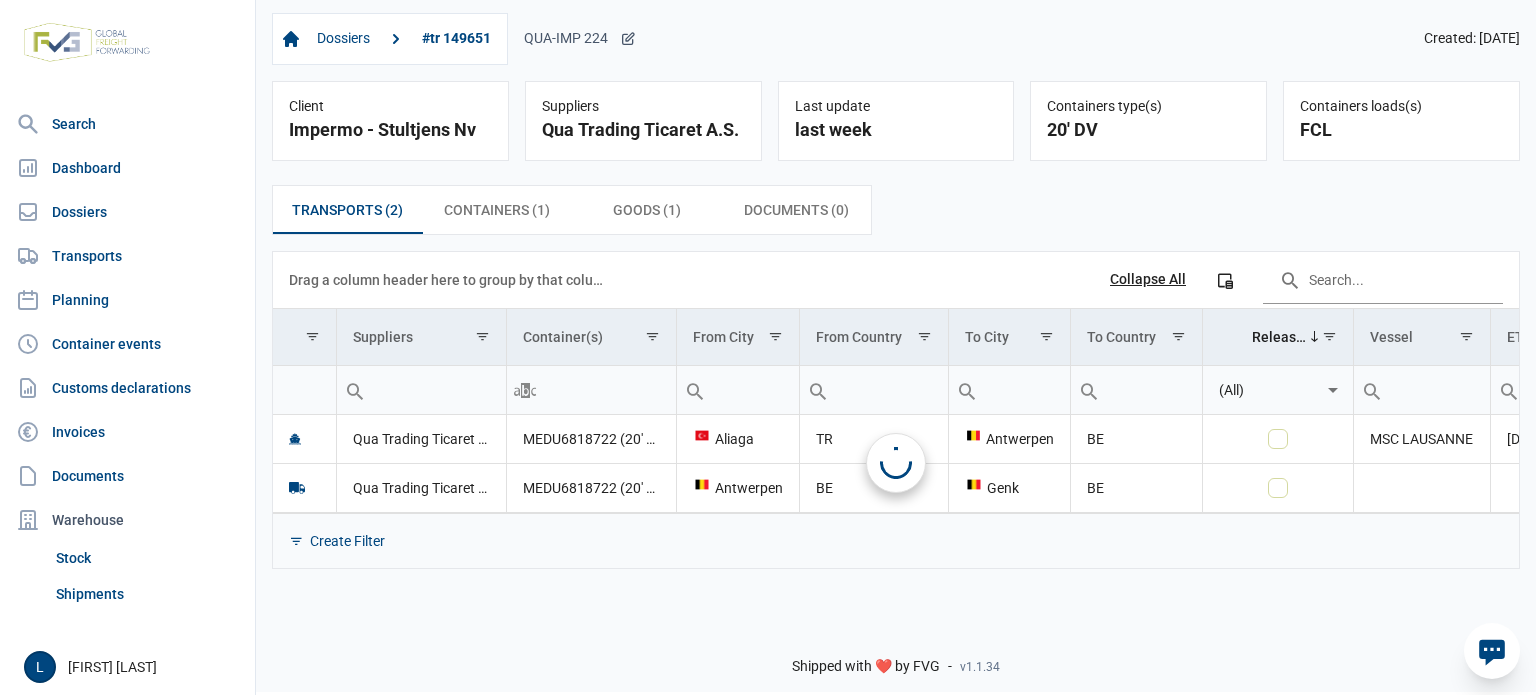 click on "QUA-IMP 224" 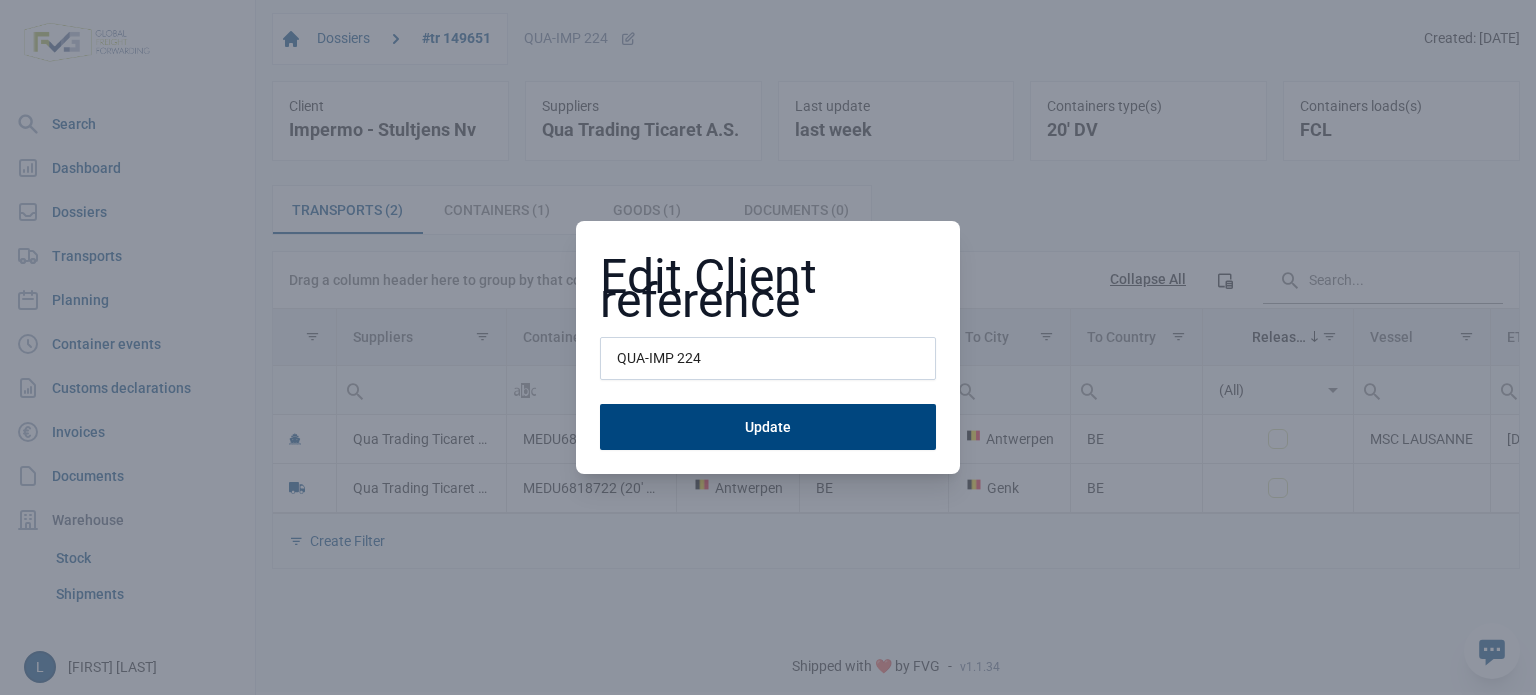 click on "QUA-IMP 224" at bounding box center [768, 359] 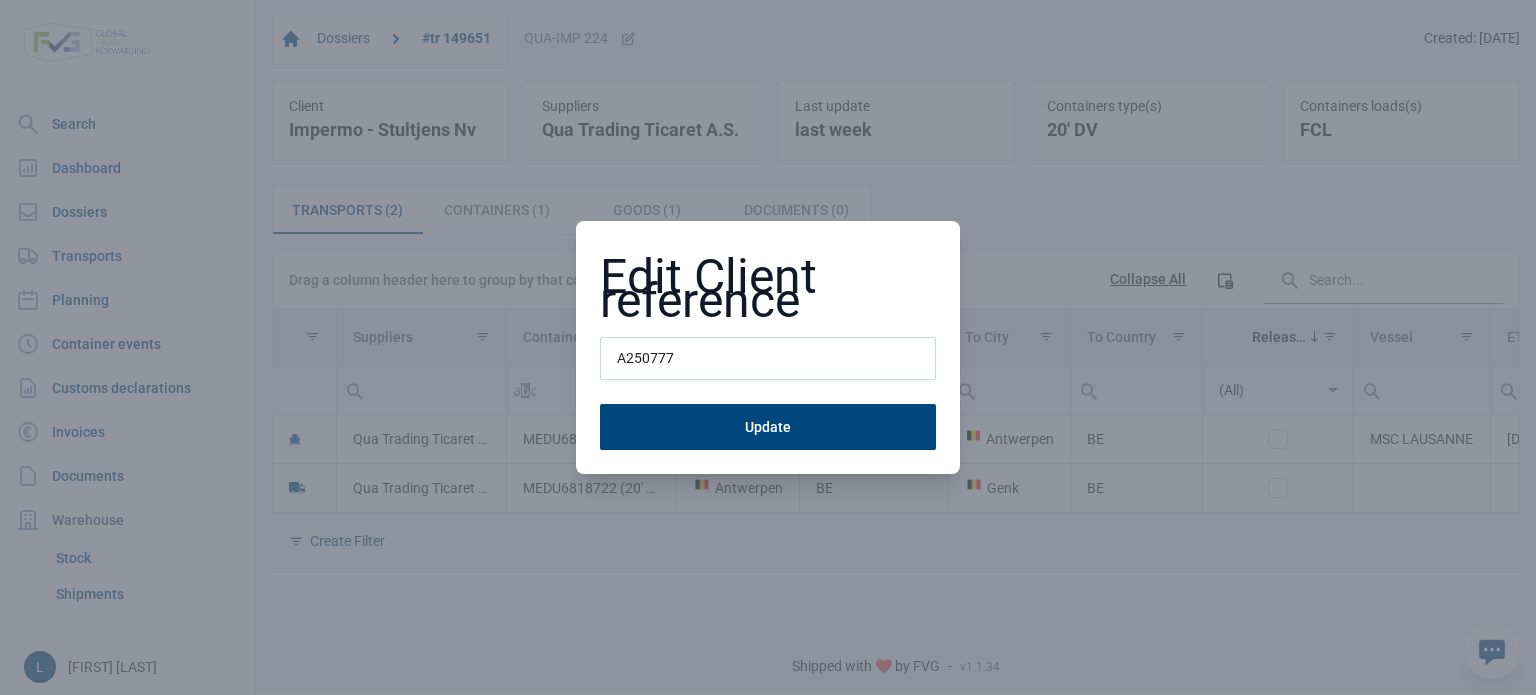 type on "A250777" 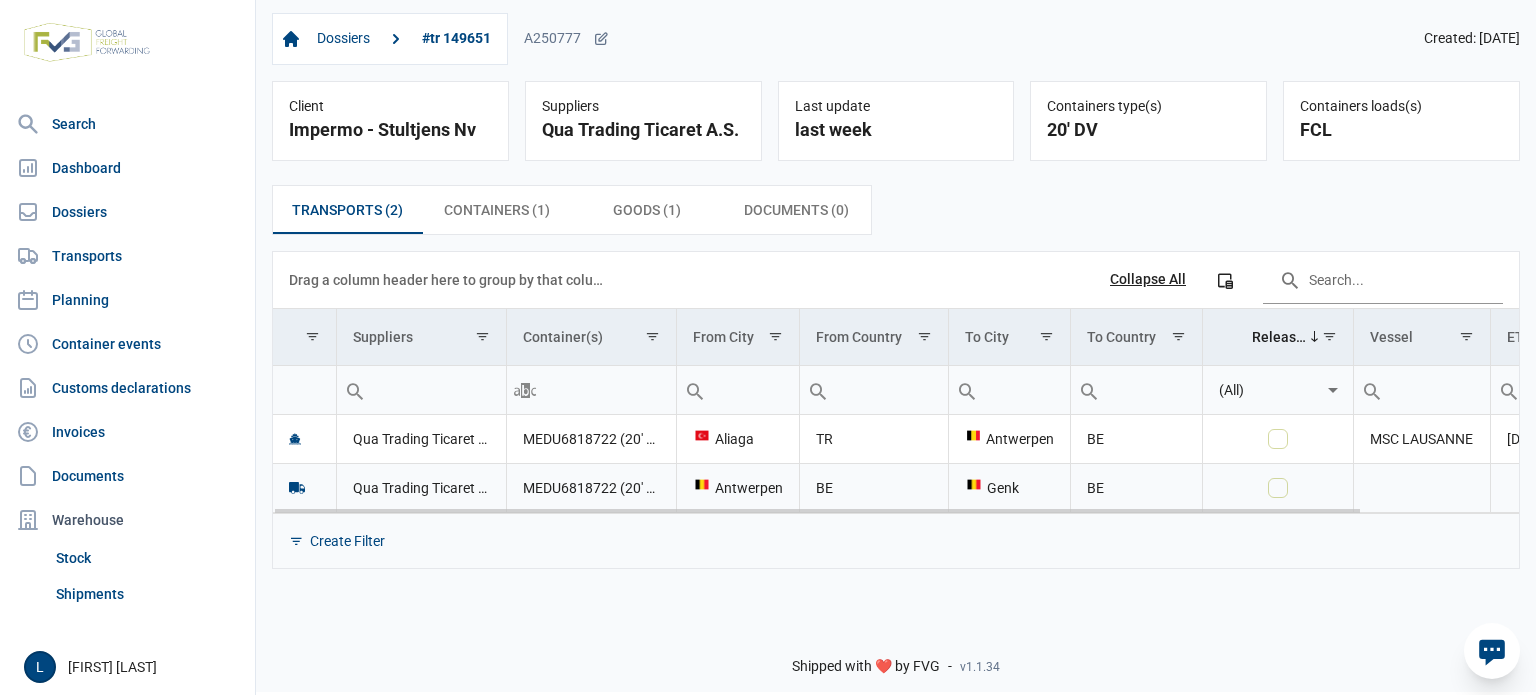 click on "Antwerpen" at bounding box center [737, 487] 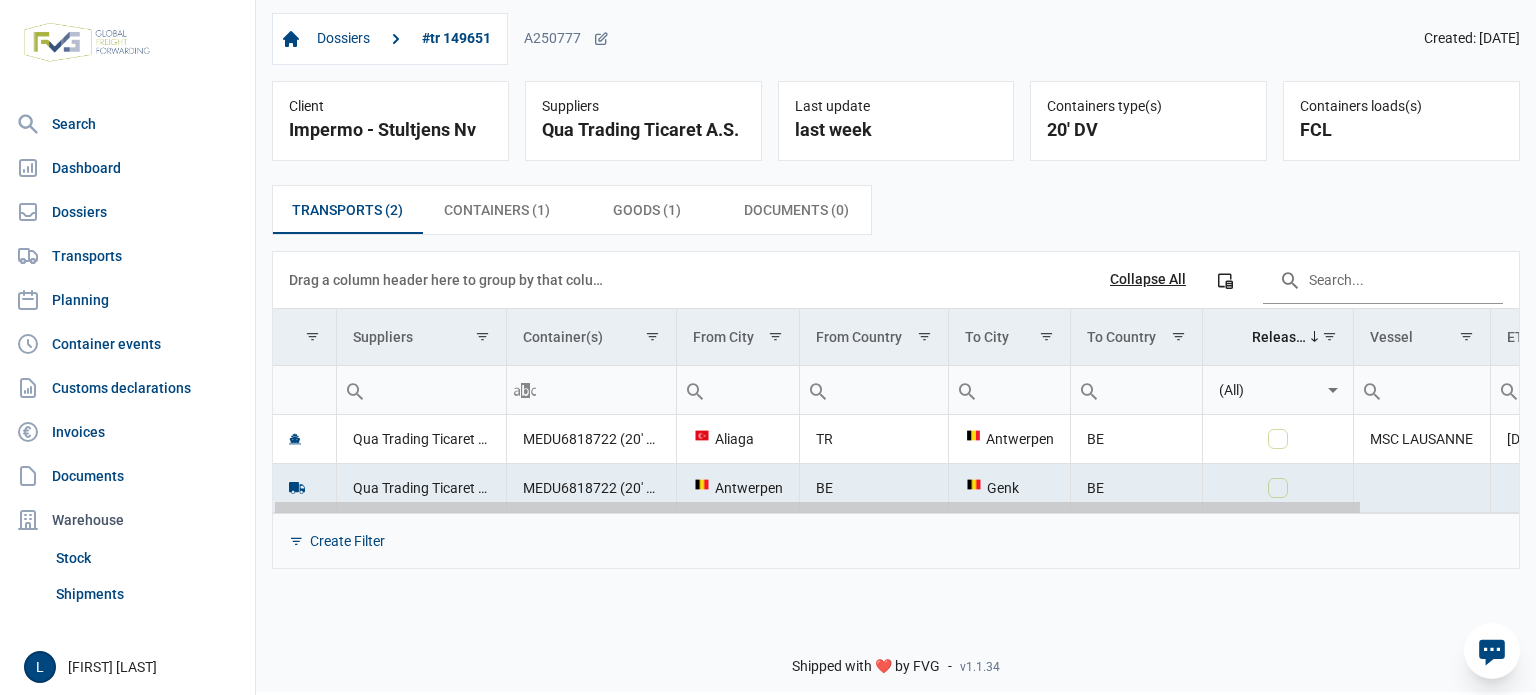 scroll, scrollTop: 0, scrollLeft: 178, axis: horizontal 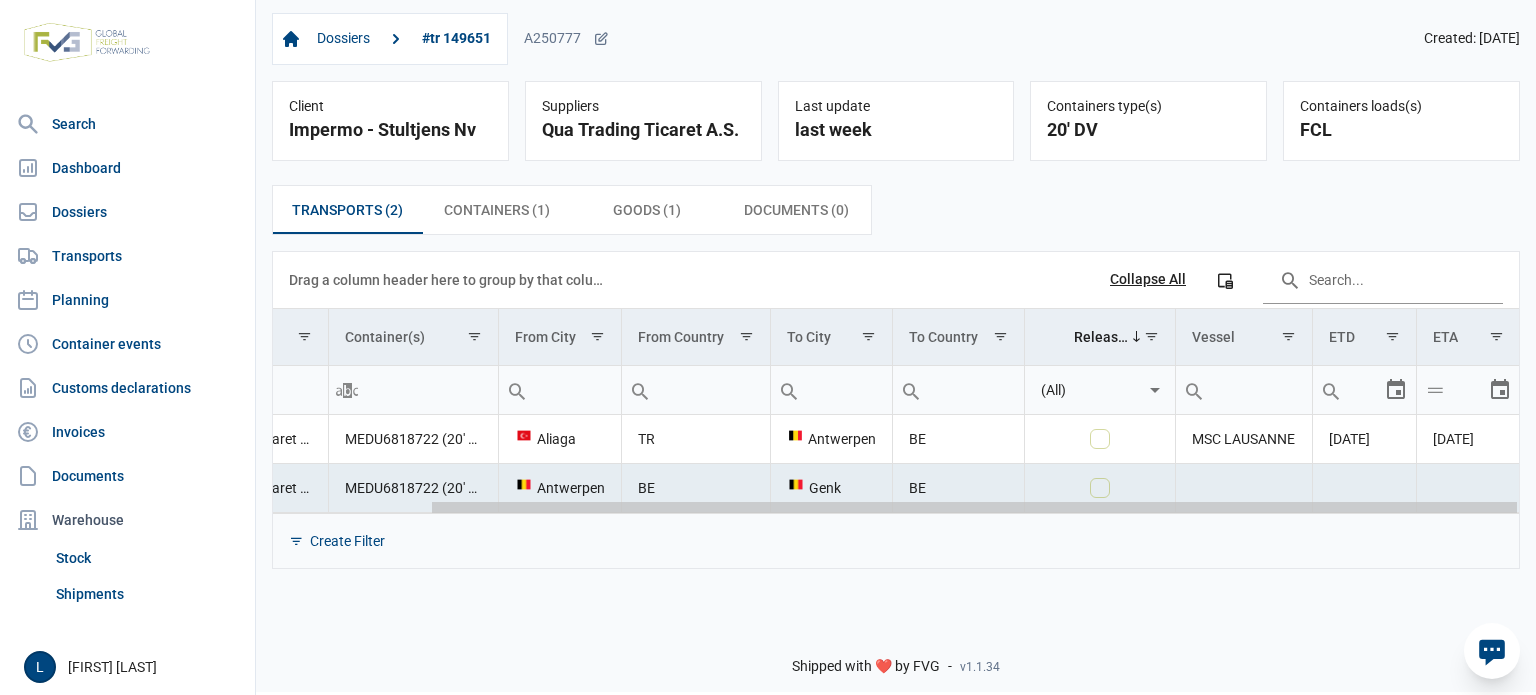 drag, startPoint x: 771, startPoint y: 507, endPoint x: 805, endPoint y: 507, distance: 34 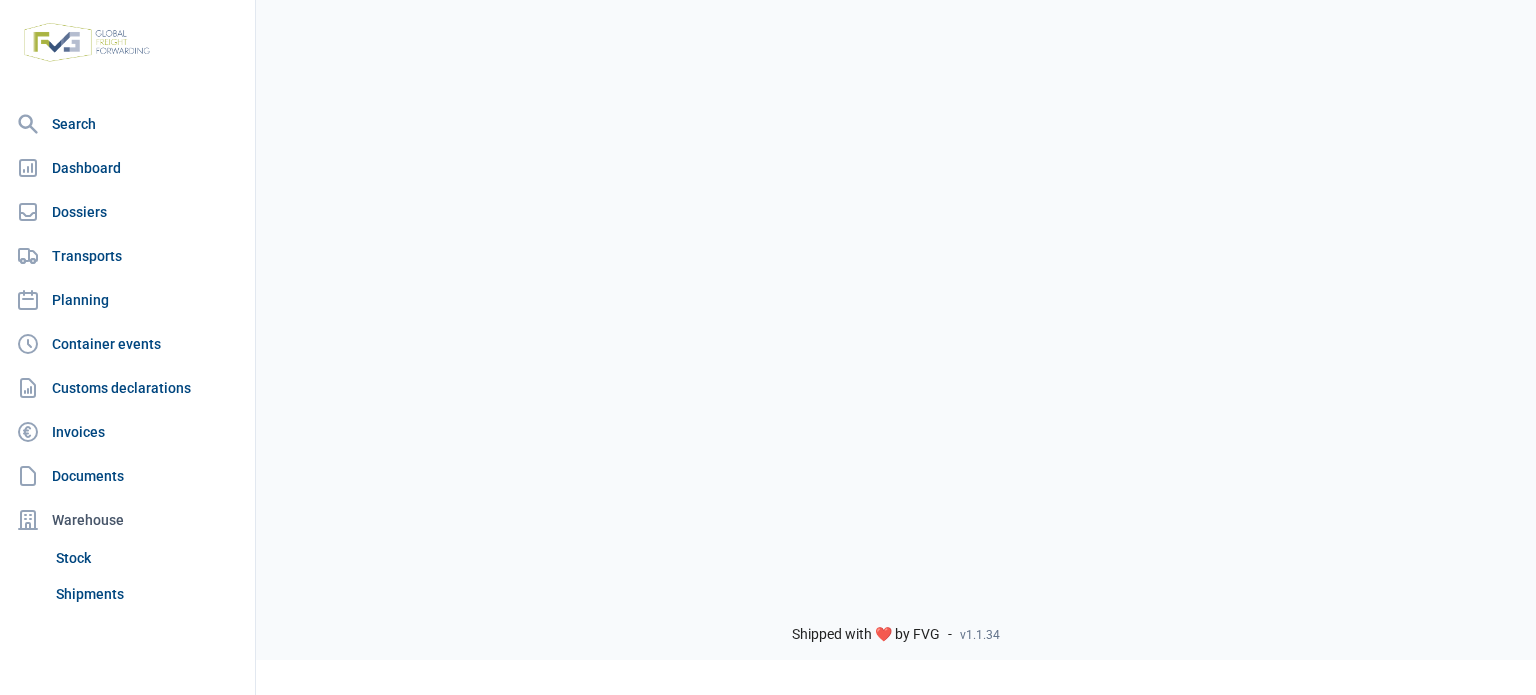 scroll, scrollTop: 0, scrollLeft: 0, axis: both 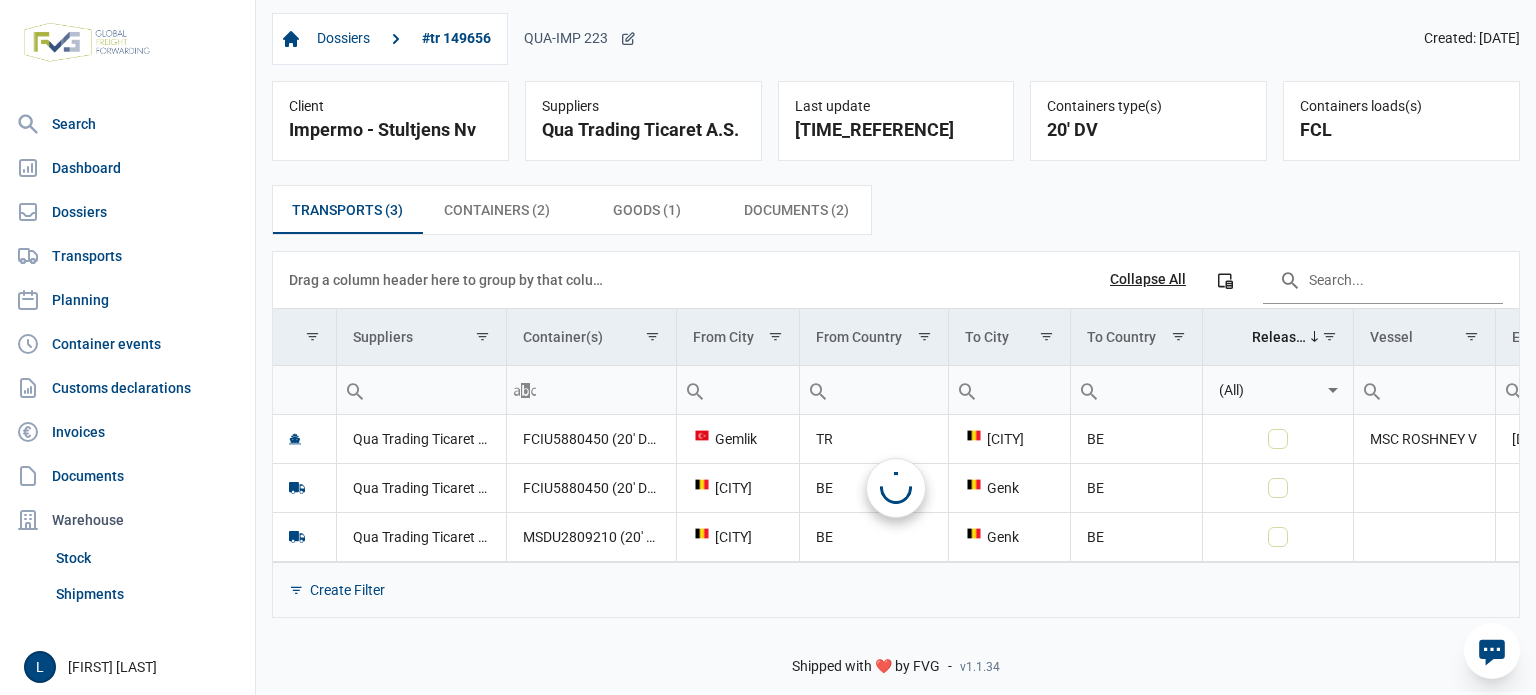 click on "QUA-IMP 223" 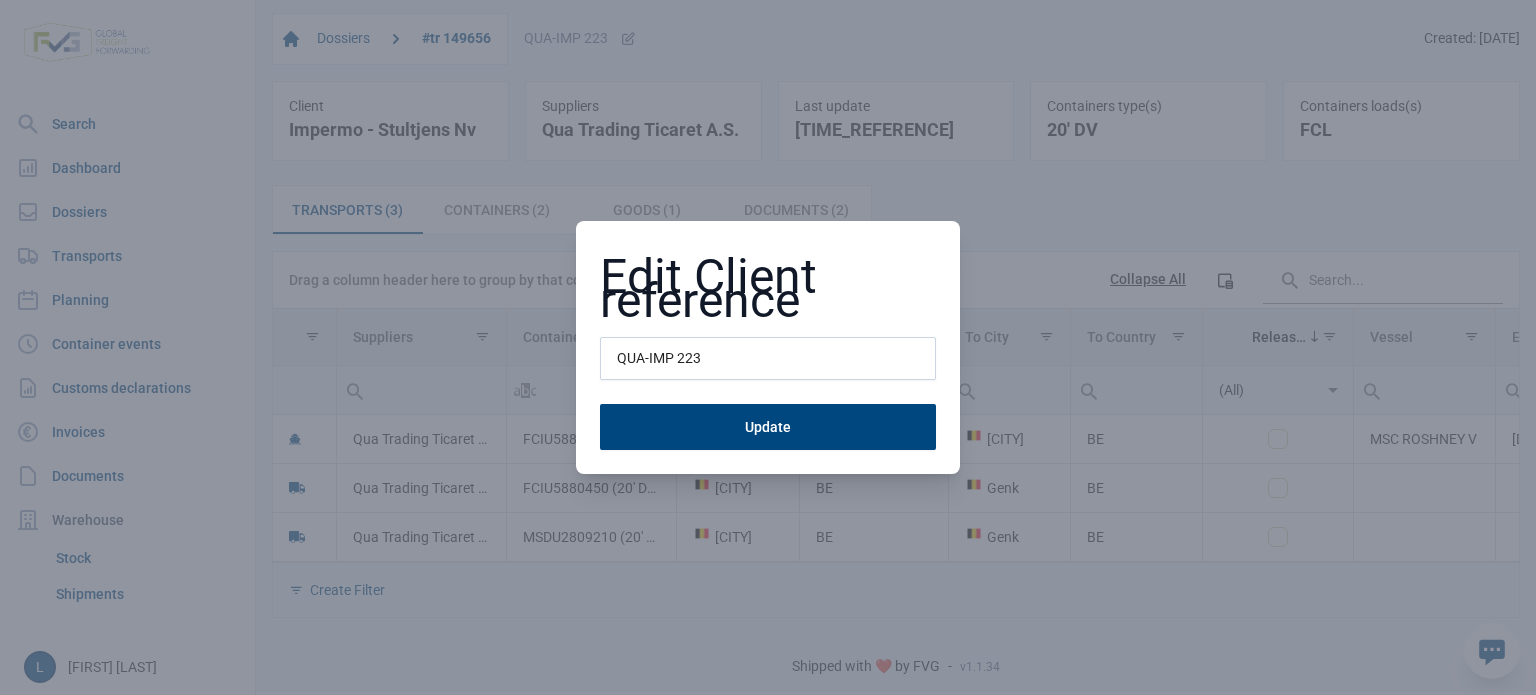 click on "QUA-IMP 223" at bounding box center [768, 359] 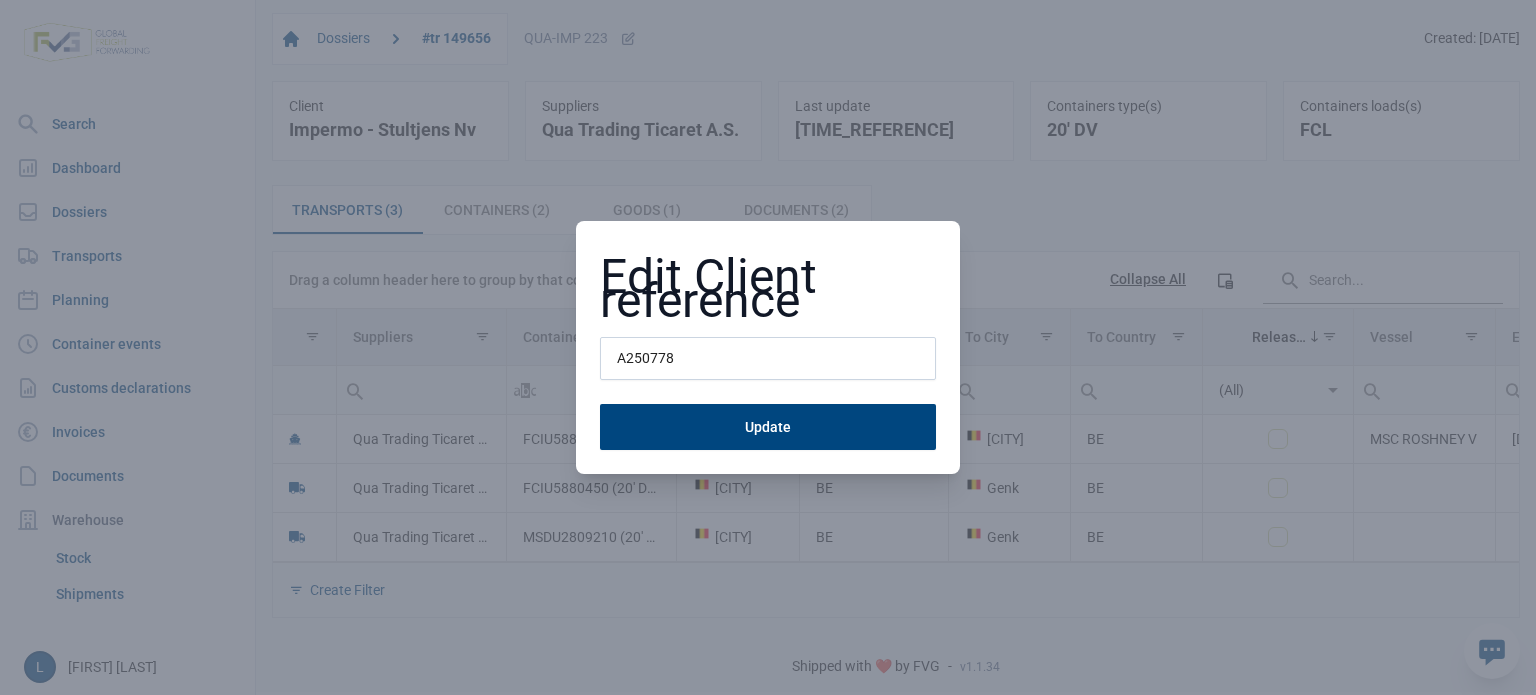 type on "A250778" 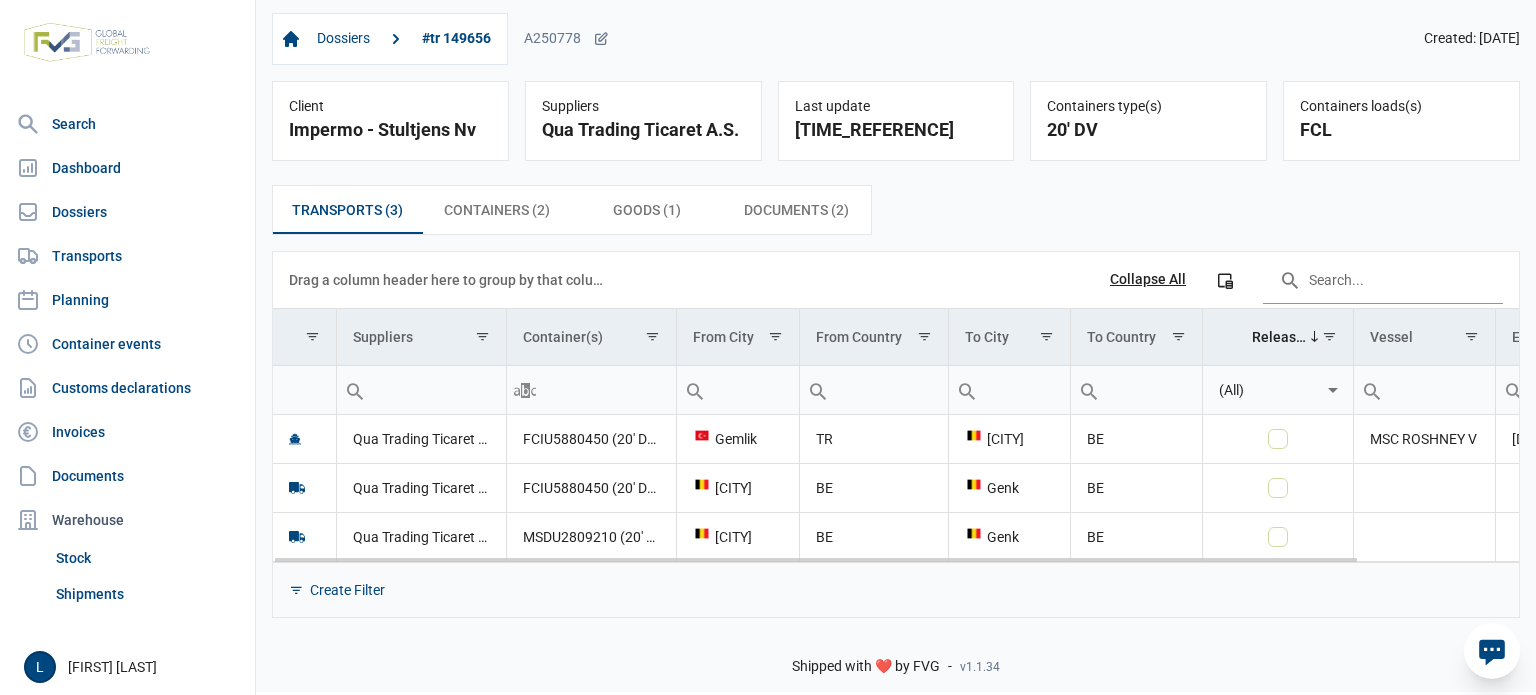drag, startPoint x: 759, startPoint y: 554, endPoint x: 776, endPoint y: 554, distance: 17 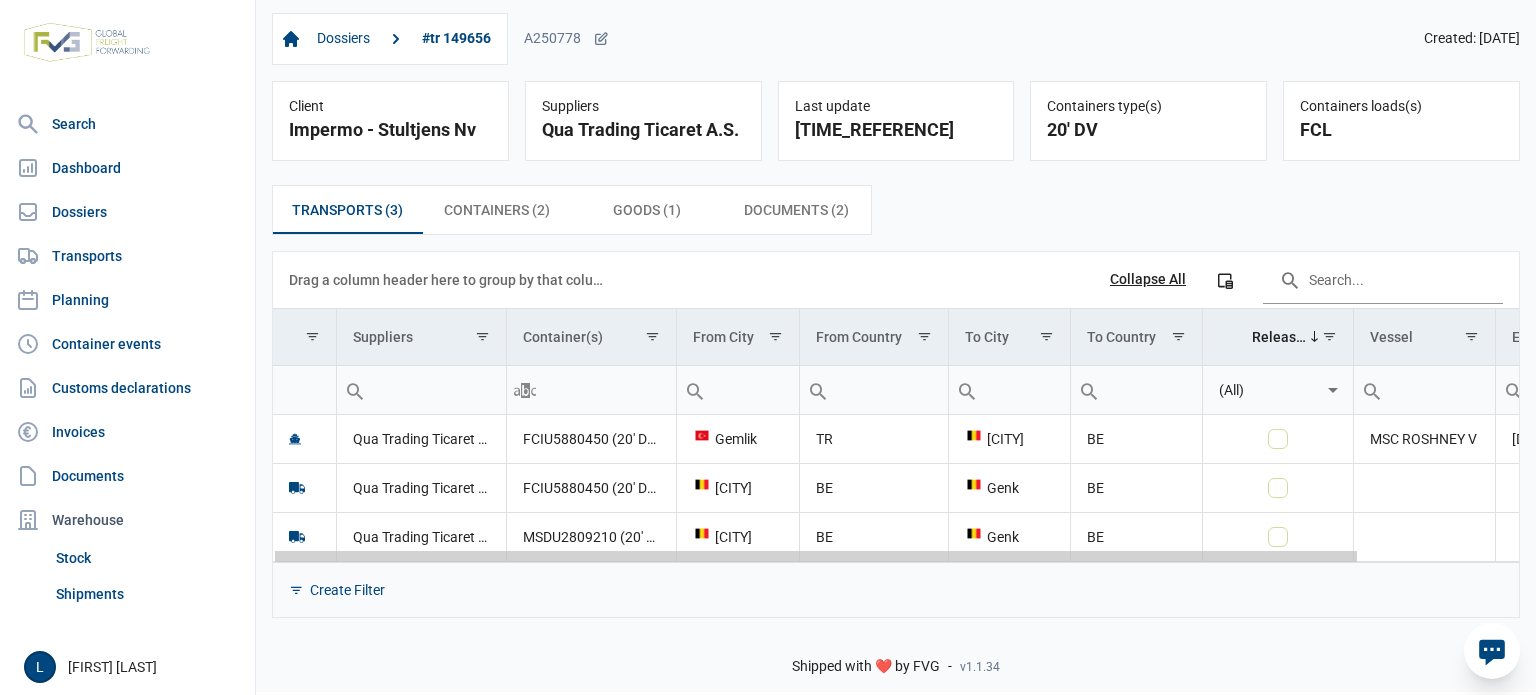 scroll, scrollTop: 0, scrollLeft: 182, axis: horizontal 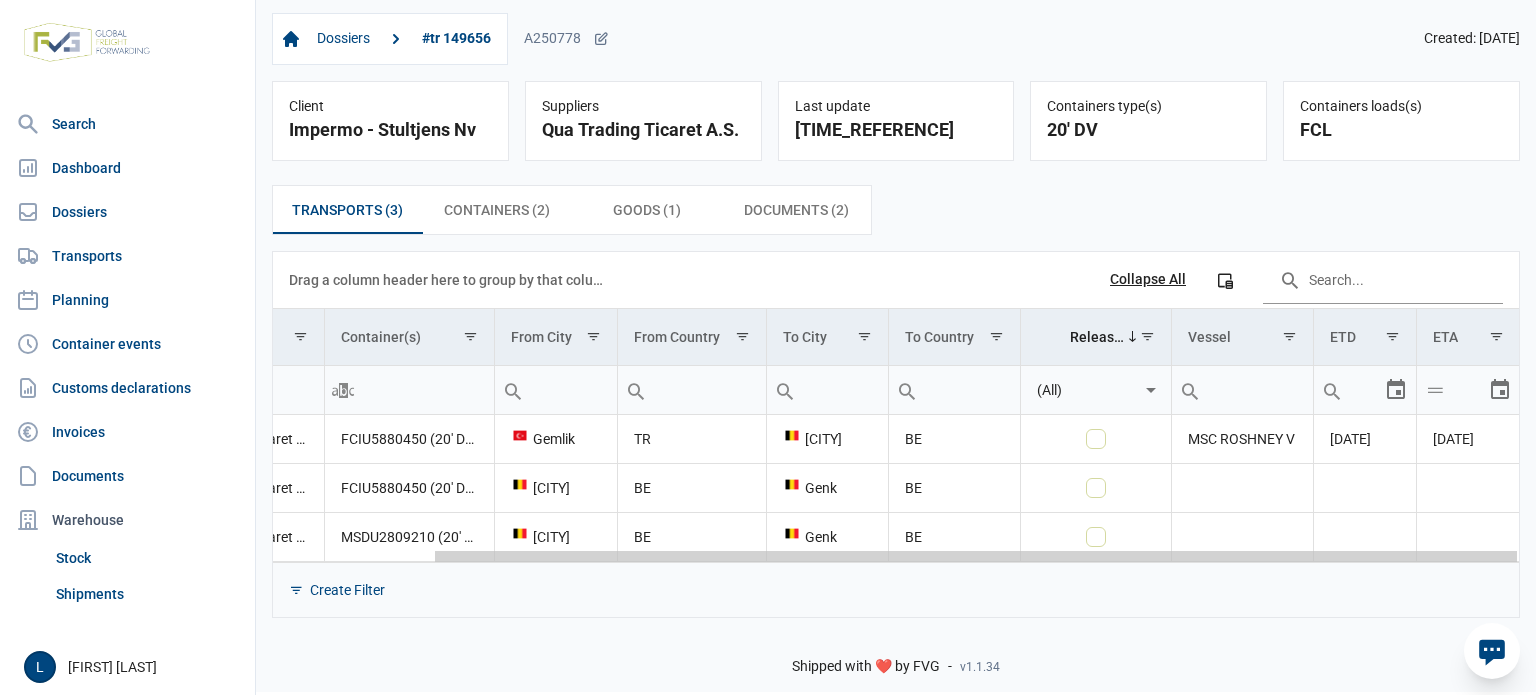 drag, startPoint x: 1256, startPoint y: 554, endPoint x: 1535, endPoint y: 557, distance: 279.01614 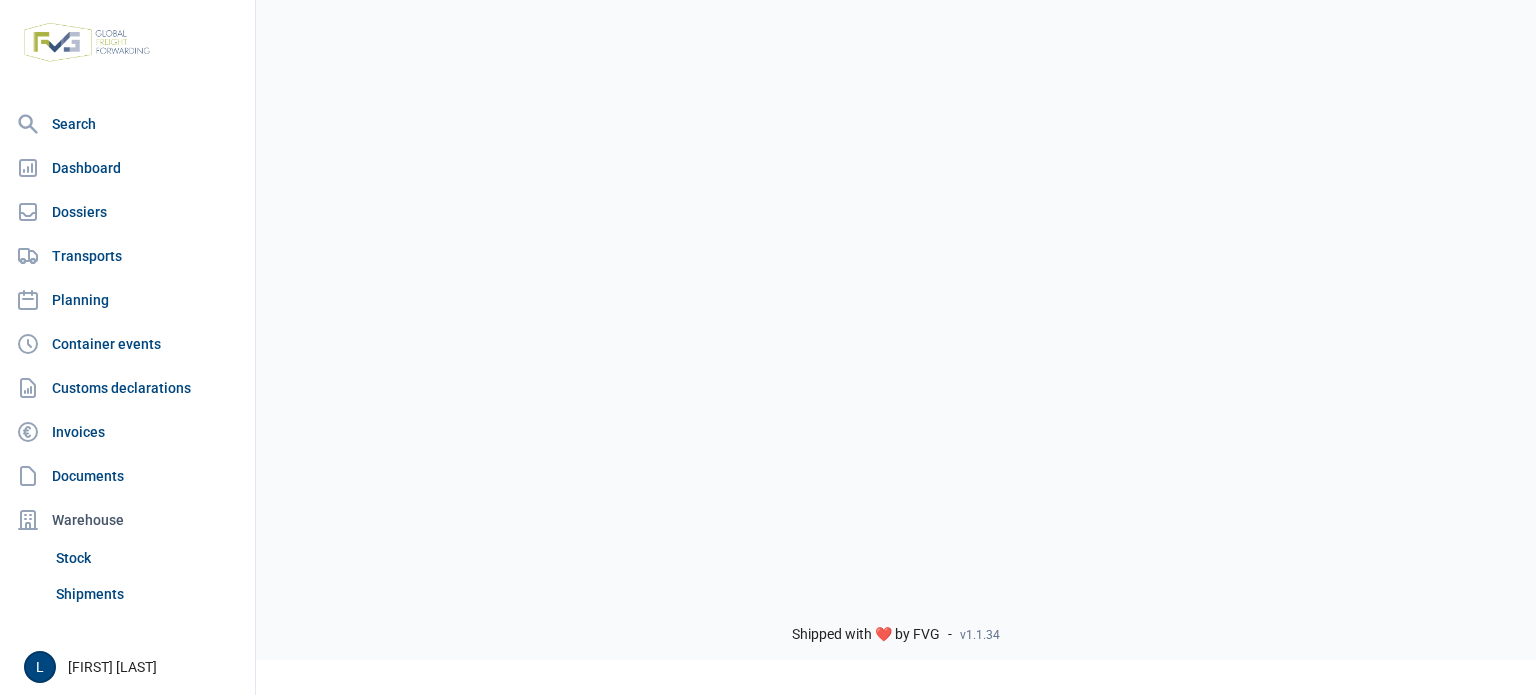 scroll, scrollTop: 0, scrollLeft: 0, axis: both 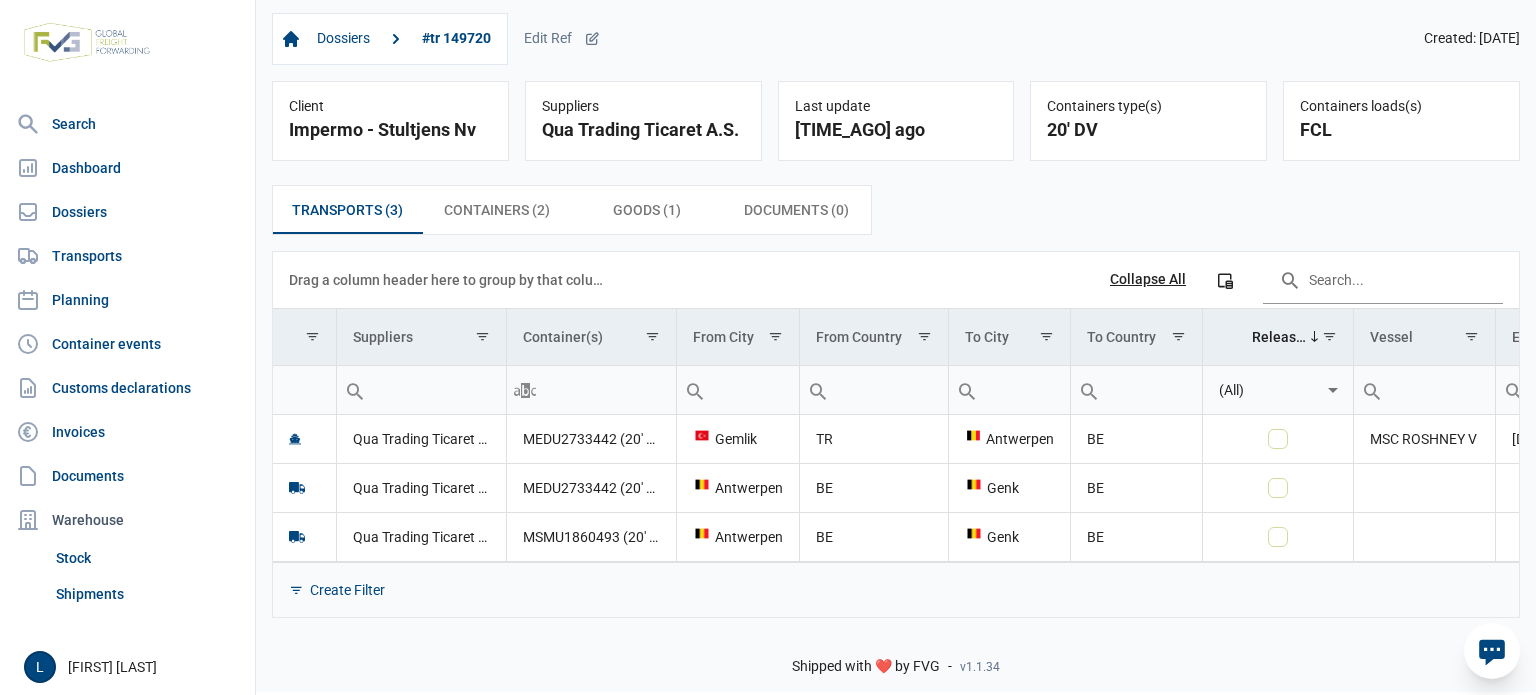 click on "Dossiers #tr 149720 Edit Ref" at bounding box center (436, 39) 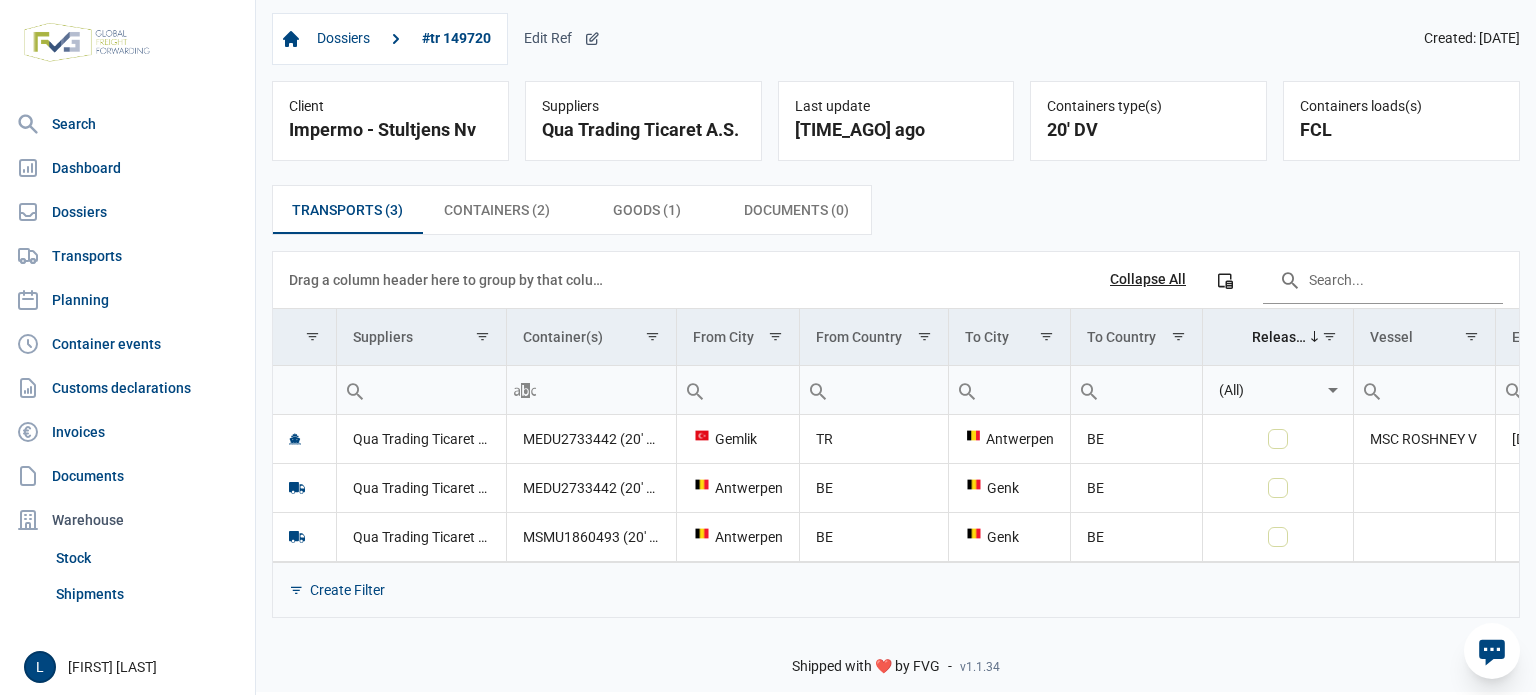 click on "Edit Ref" 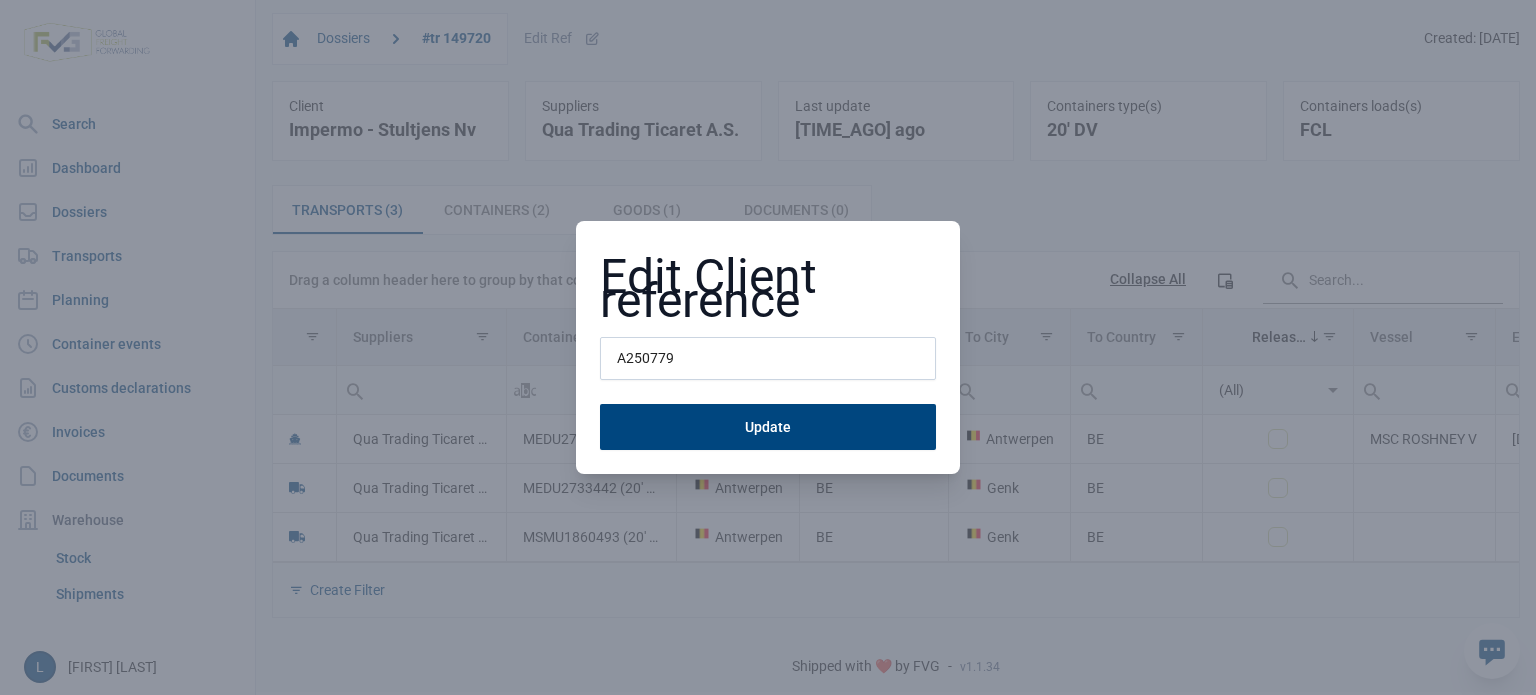 type on "A250779" 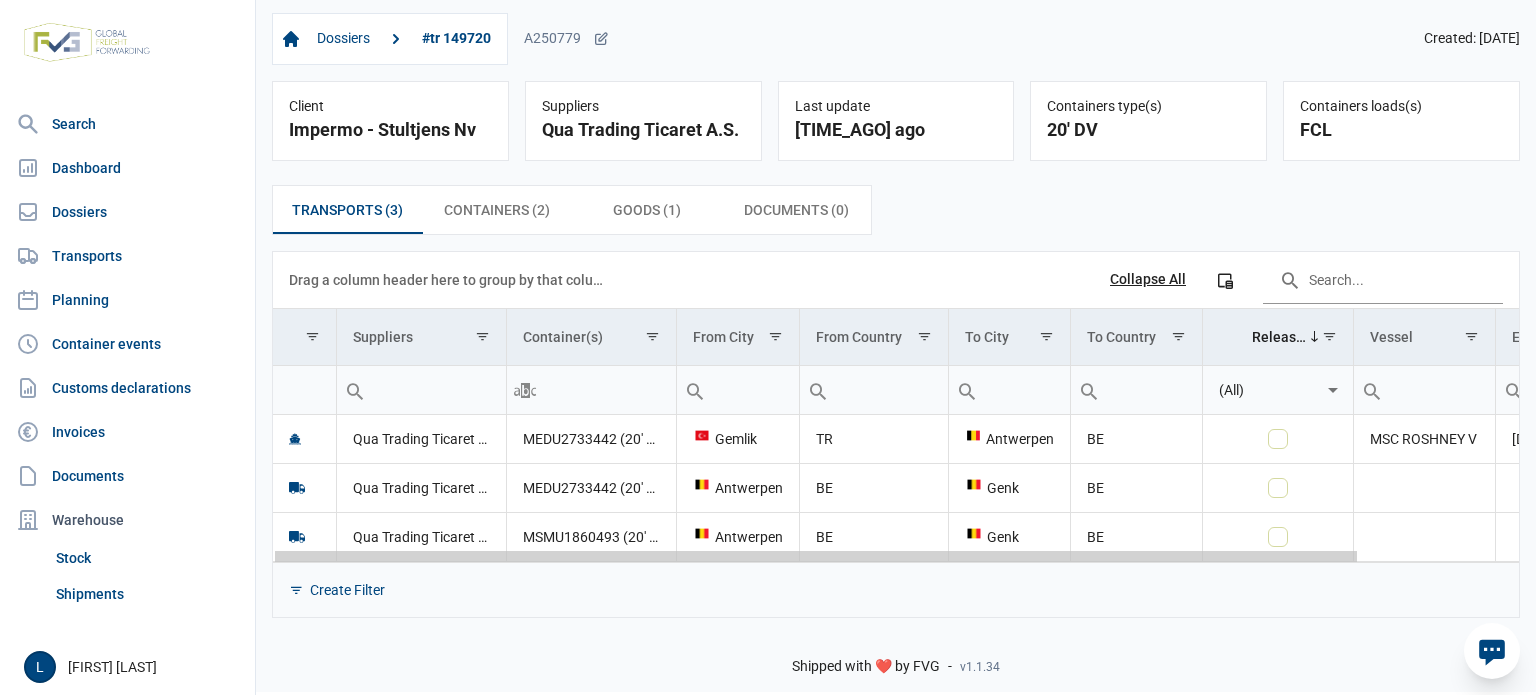 scroll, scrollTop: 0, scrollLeft: 182, axis: horizontal 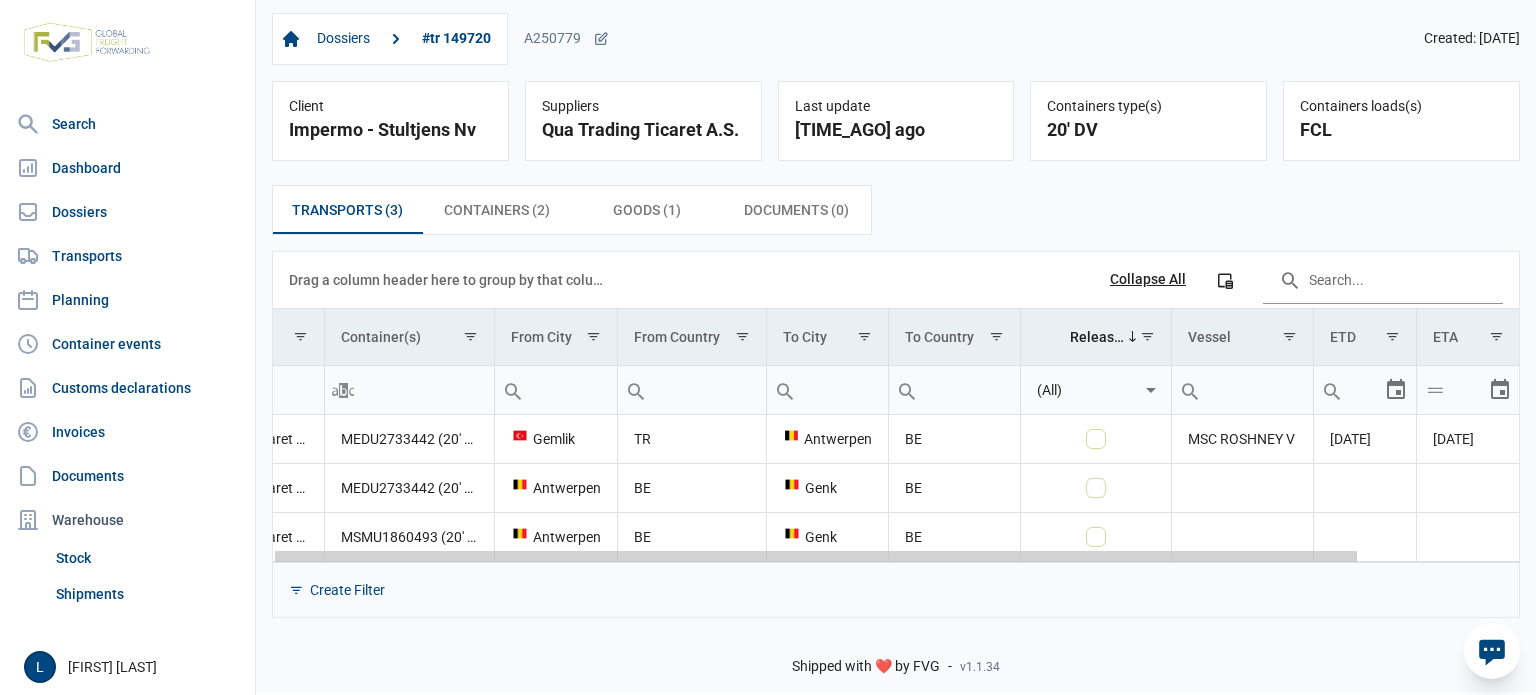 click on "For evaluation purposes only. Redistribution prohibited. Please  register  an existing license or  purchase a new license  to continue use of DevExpress product libraries (v24.2.5).
Search  Dashboard  Dossiers  Transports  Planning  Container events  Customs declarations  Invoices  Documents  Warehouse Stock Shipments Open user menu L  [FIRST] [LAST] Open sidebar Dossiers #tr 149720 A250779 Created: [DATE] Client Impermo - Stultjens Nv Suppliers Qua Trading Ticaret A.S. Last update [TIME_AGO] ago Containers type(s) 20' DV Containers loads(s) FCL Transports (3) Transports (3) Containers (2) Containers (2) Goods (1) Goods (1) Documents (0) Documents (0) Data grid with 3 rows and 11 columns   Drag a column header here to group by that column Collapse All Column Chooser Suppliers Container(s) From City From Country To City To Country Released Vessel ETD ETA Contains Does not contain Starts with Ends with Equals Does not equal Reset (All) Qua Trading Ticaret A.S. MEDU2733442 (20' DV), MSMU1860493 (20' DV) TR" at bounding box center (768, 312) 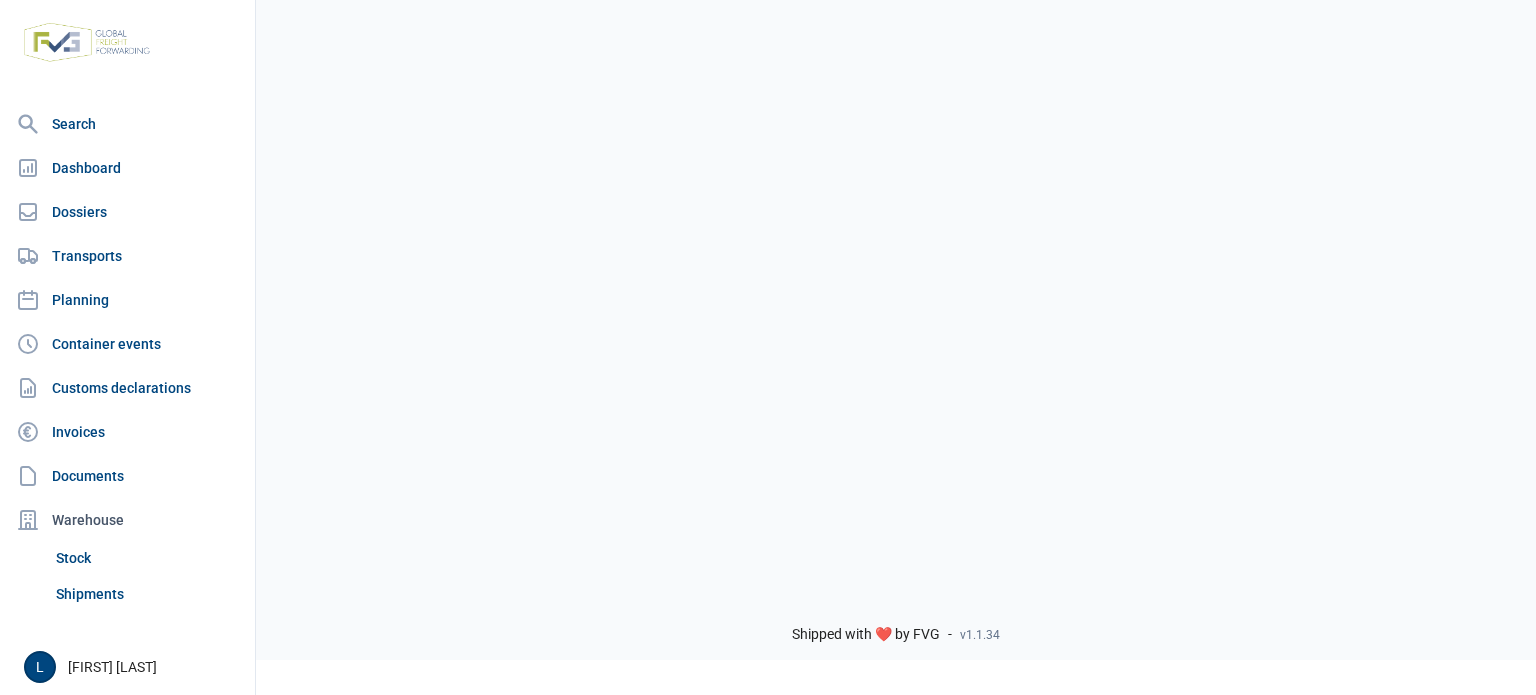 scroll, scrollTop: 0, scrollLeft: 0, axis: both 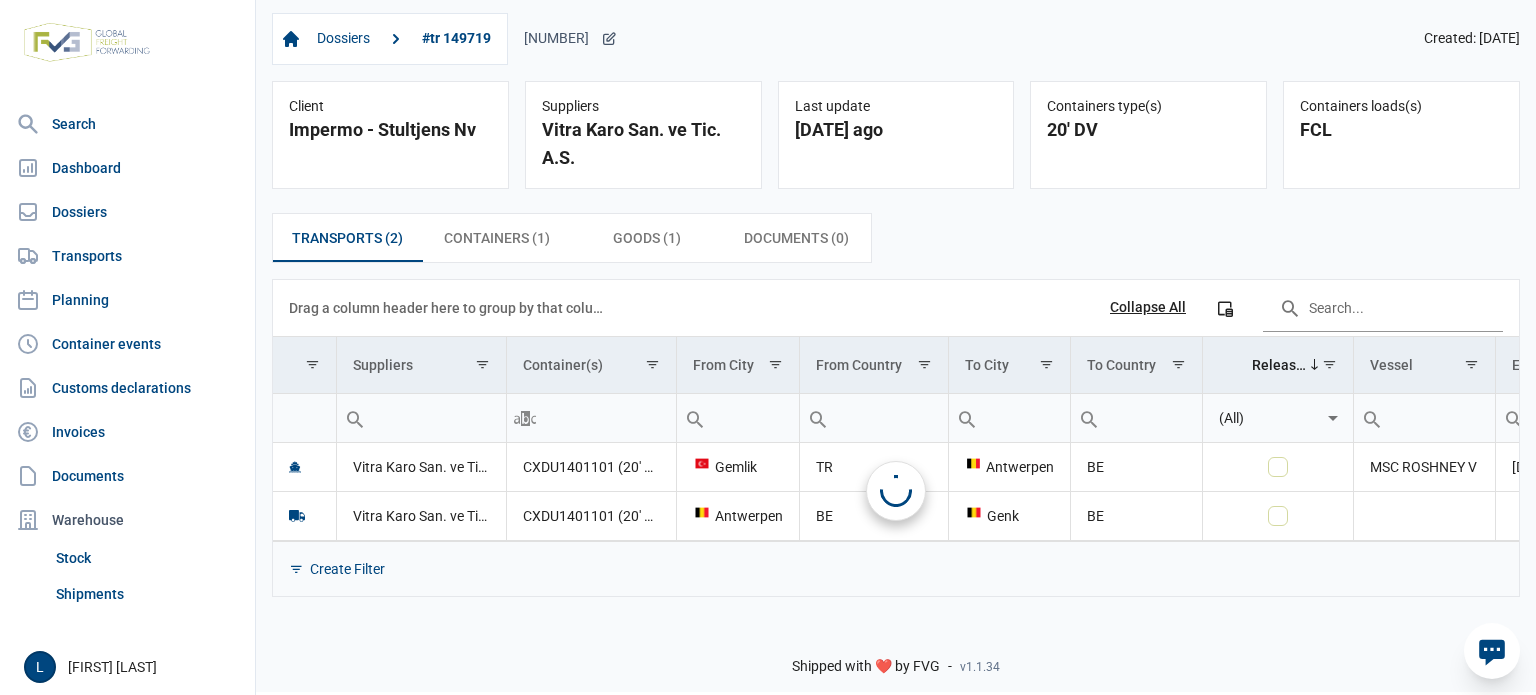 click on "[NUMBER]" 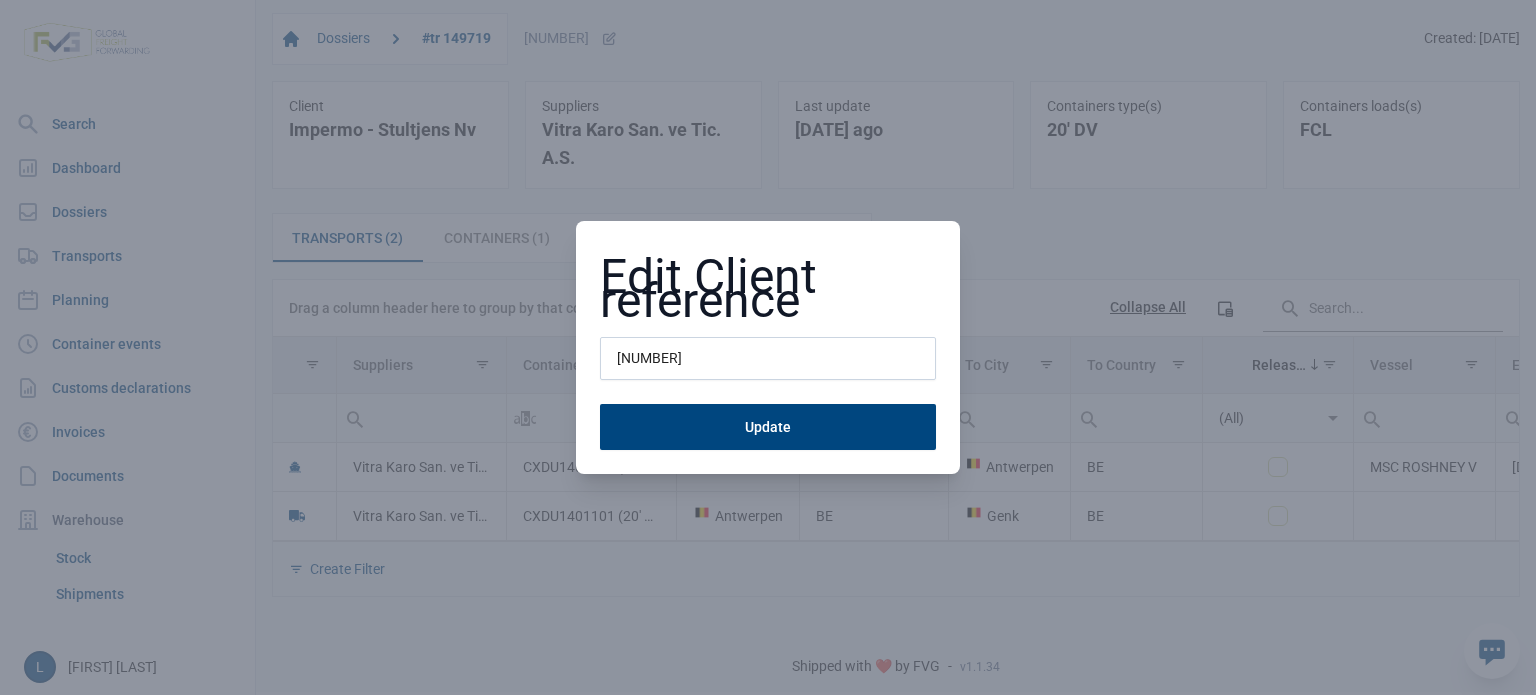 click on "[NUMBER]" at bounding box center [768, 359] 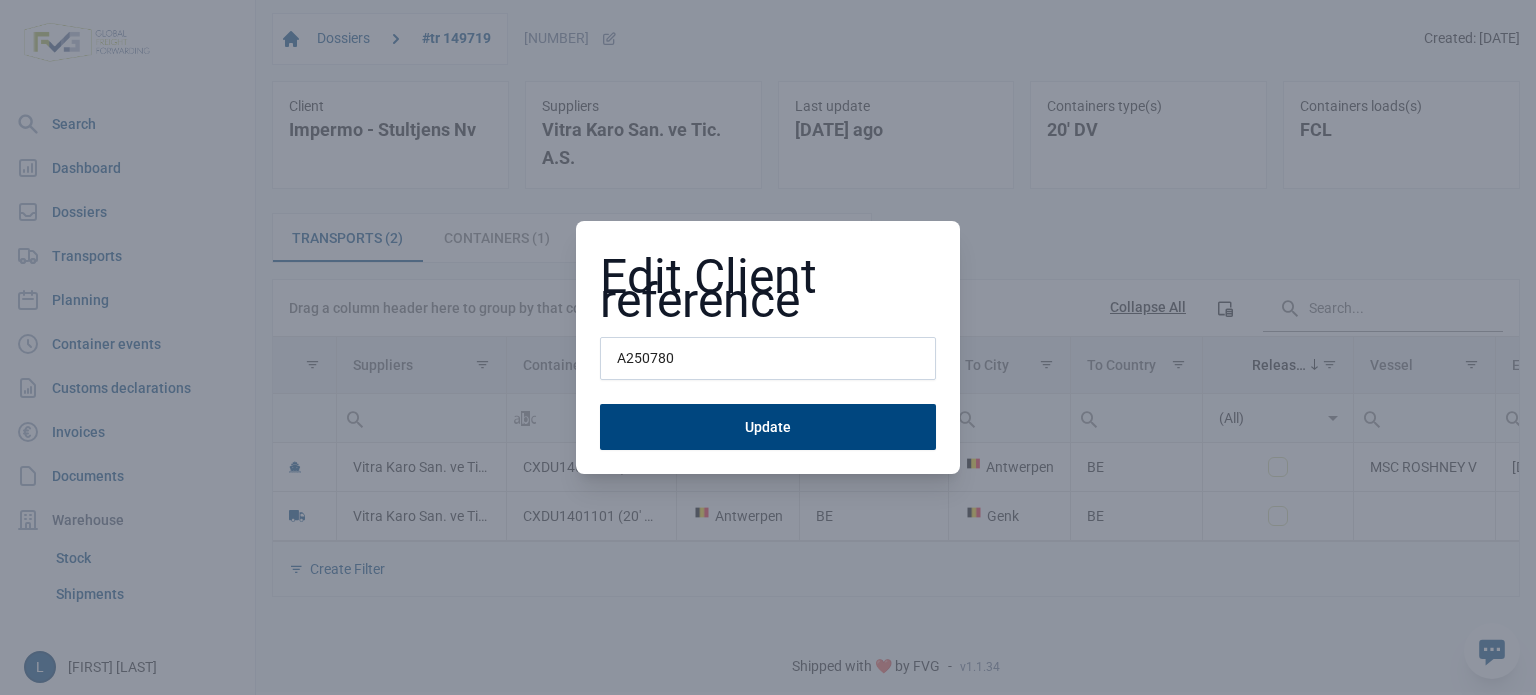 type on "A250780" 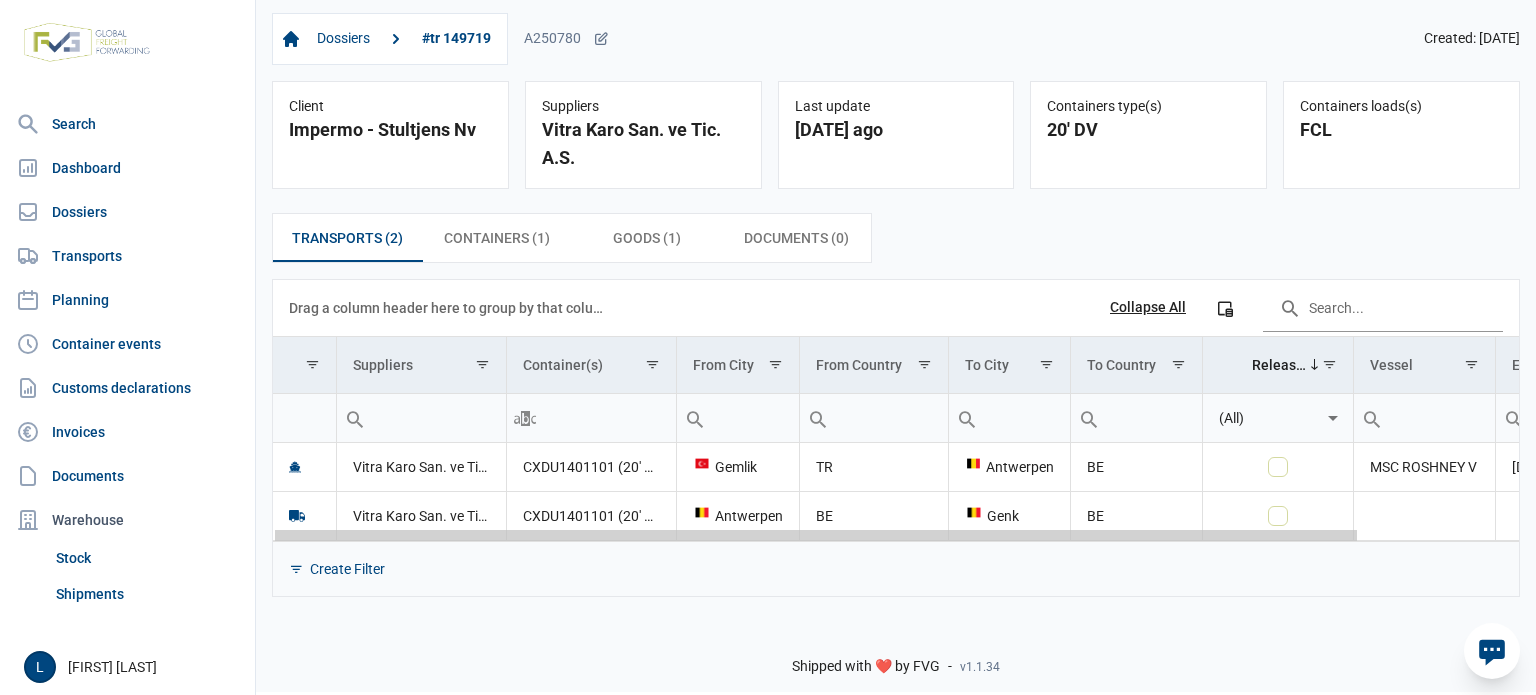 scroll, scrollTop: 0, scrollLeft: 182, axis: horizontal 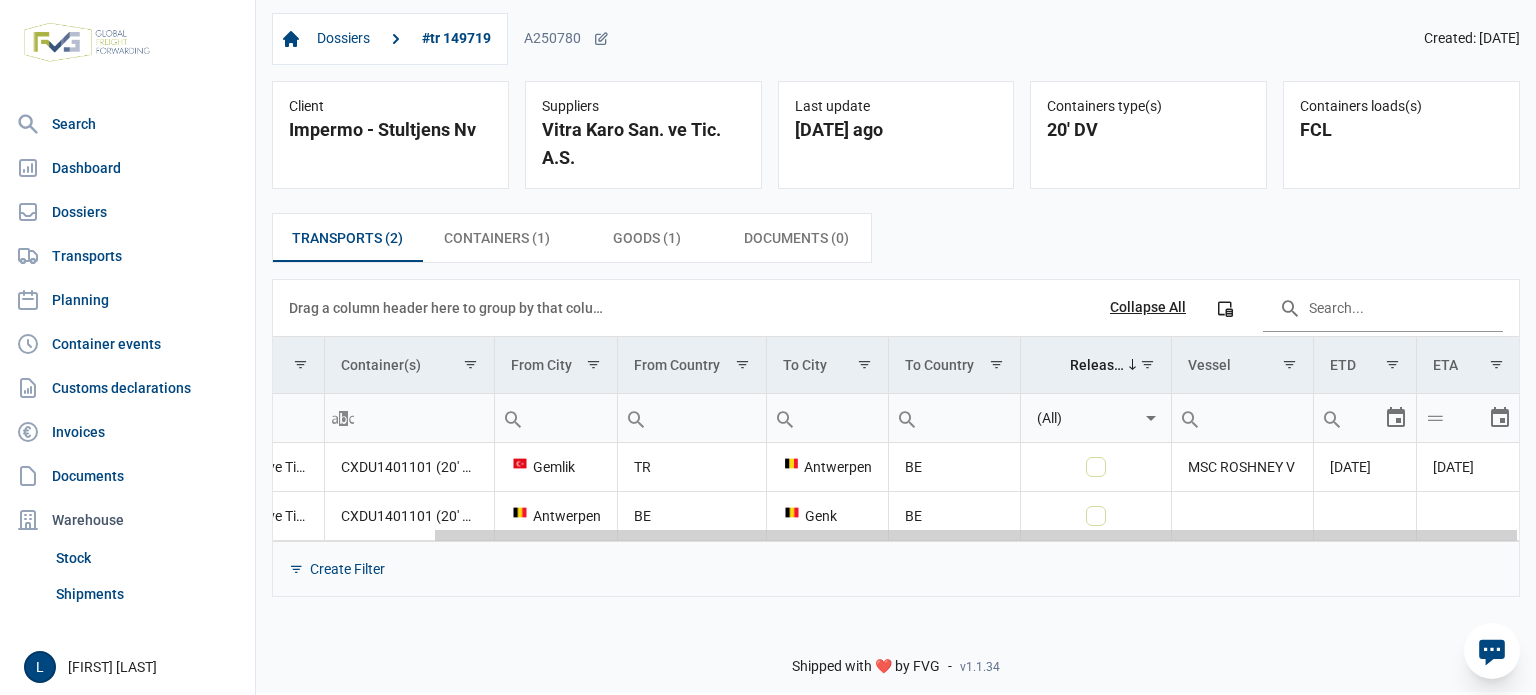drag, startPoint x: 856, startPoint y: 539, endPoint x: 892, endPoint y: 539, distance: 36 